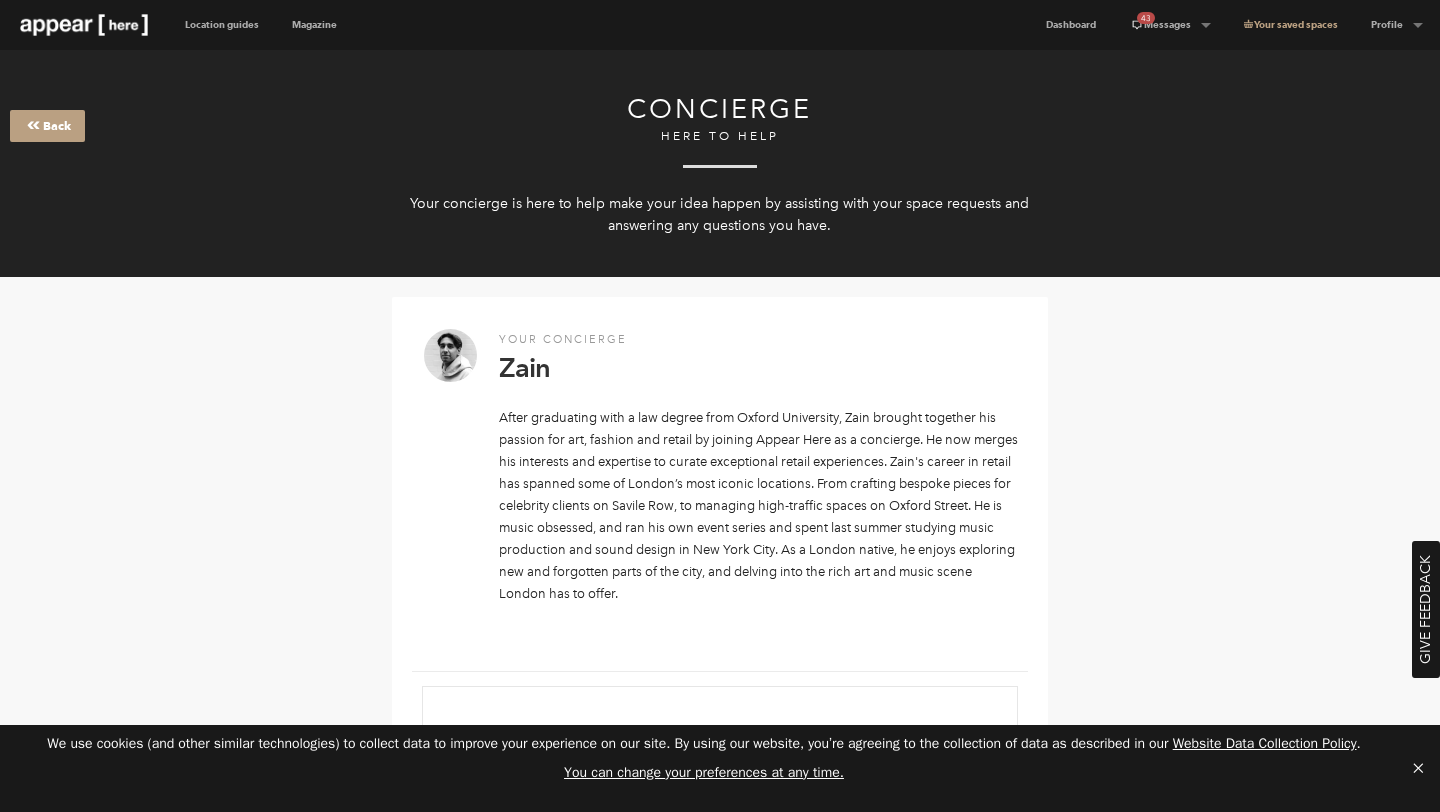 scroll, scrollTop: 108, scrollLeft: 0, axis: vertical 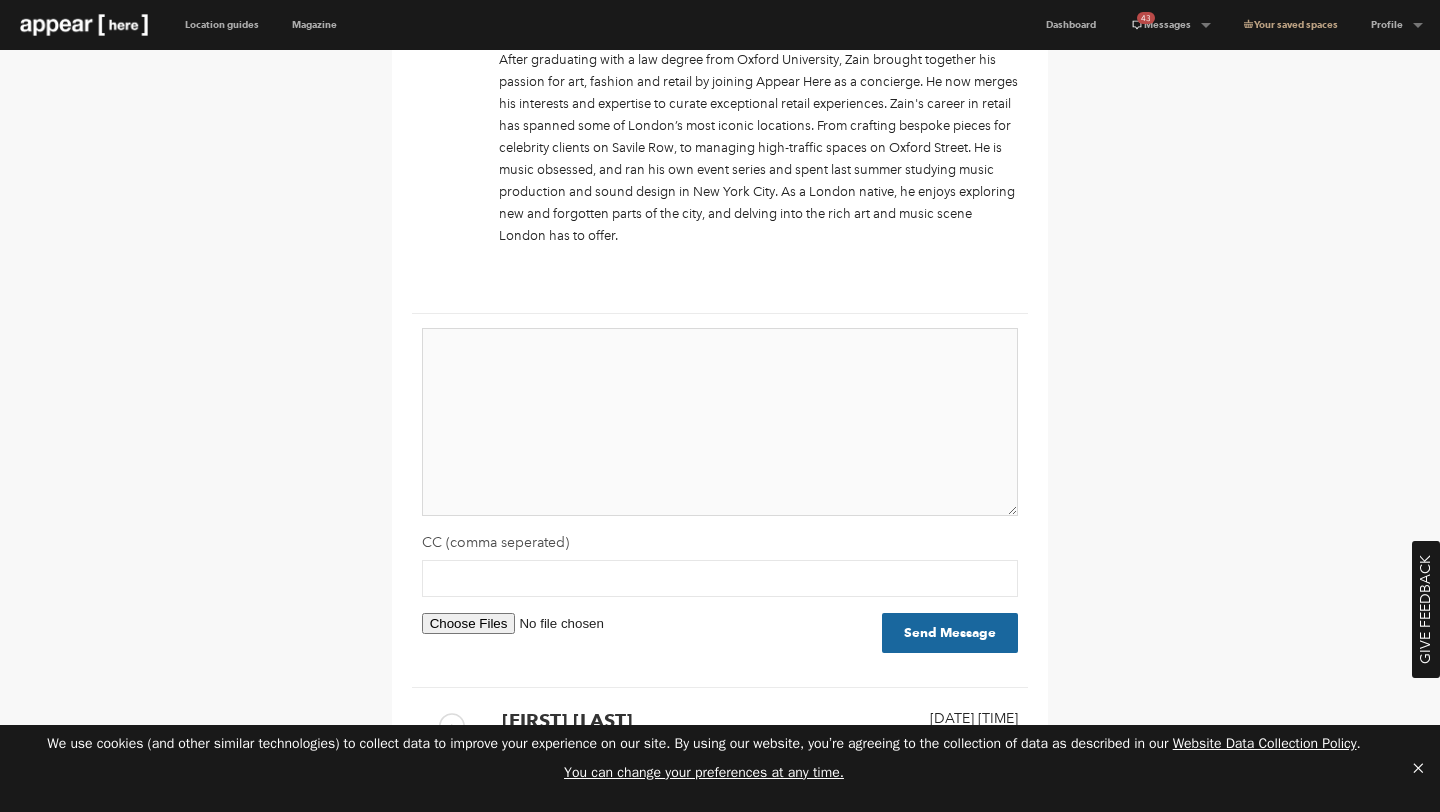 click at bounding box center (720, 422) 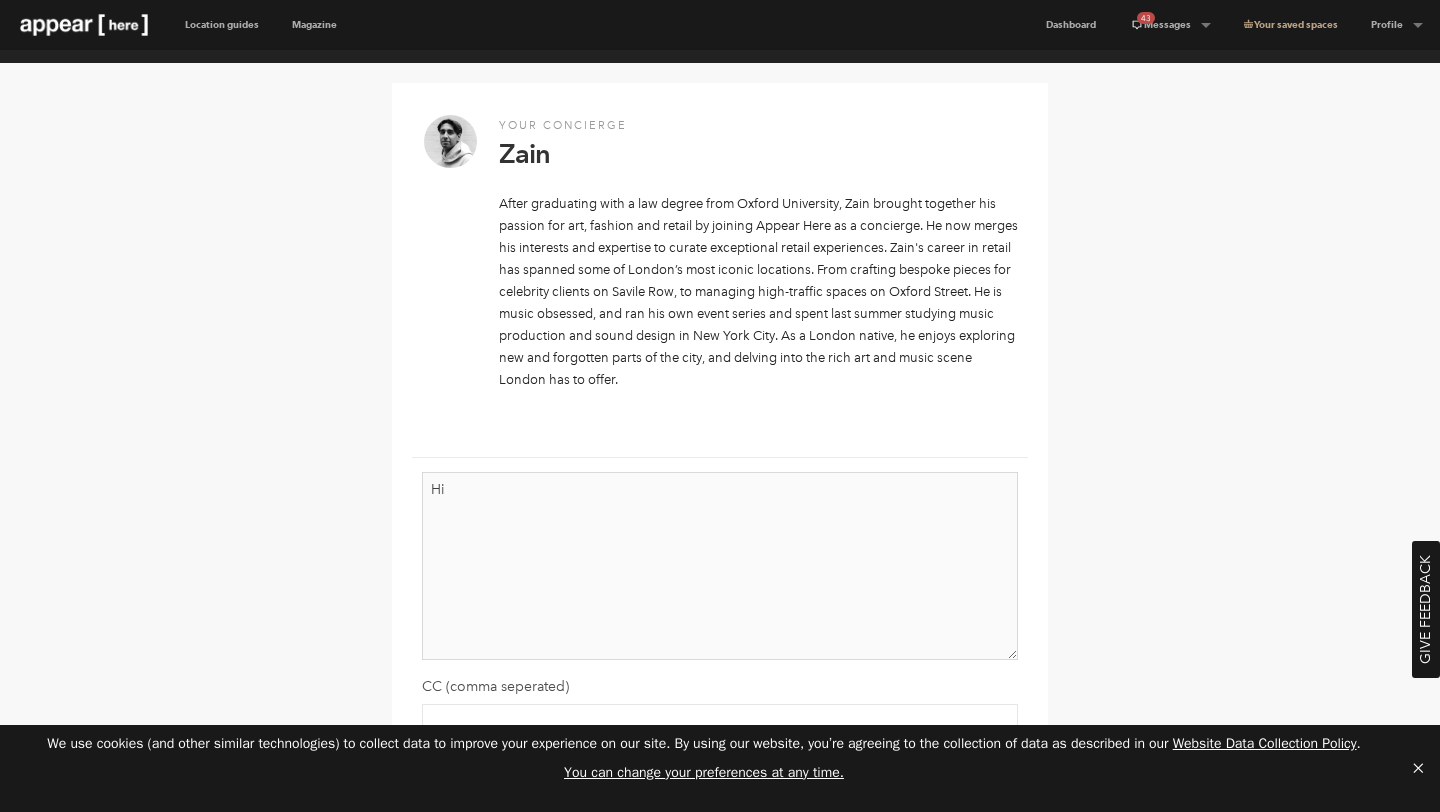 scroll, scrollTop: 208, scrollLeft: 0, axis: vertical 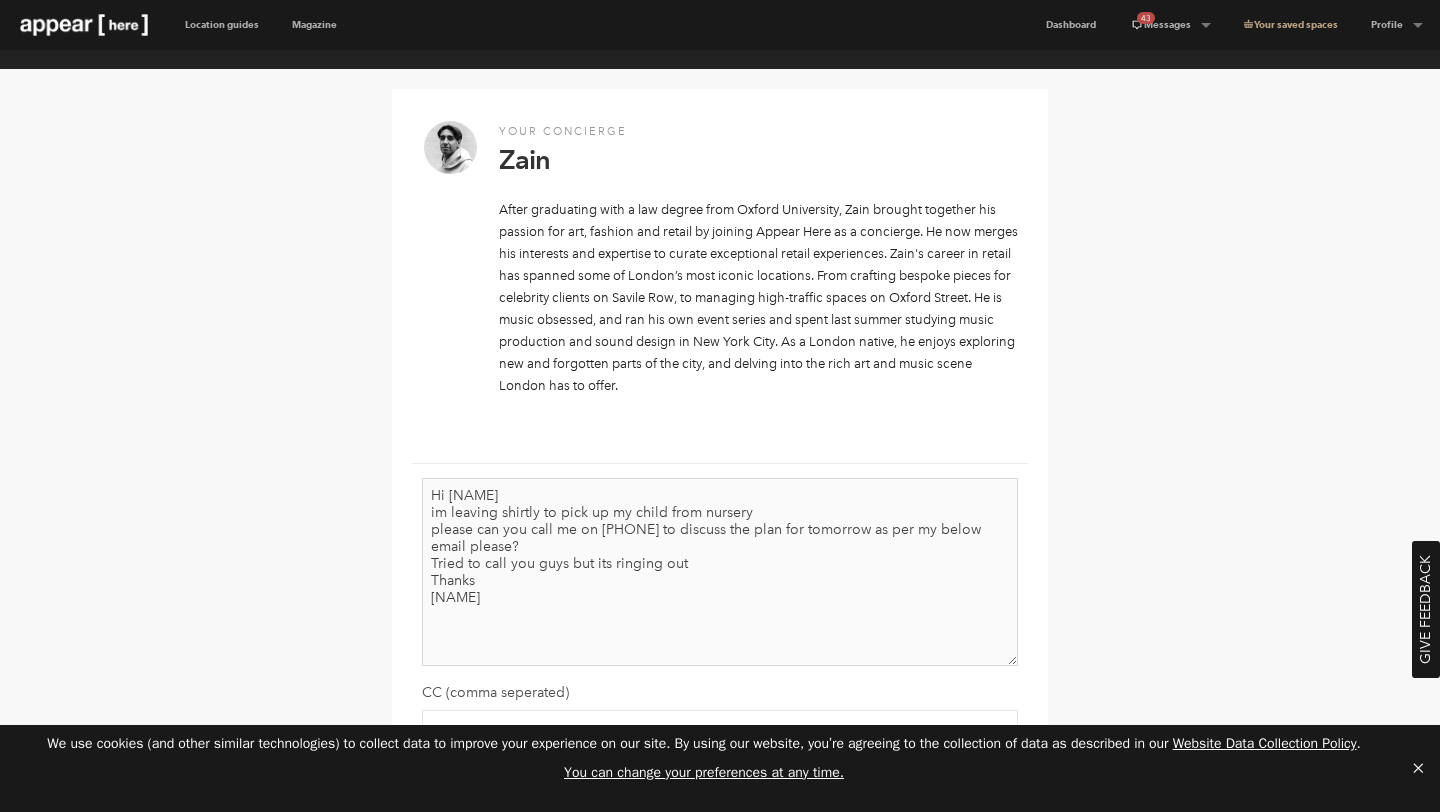 click on "Hi [NAME]
im leaving shirtly to pick up my child from nursery
please can you call me on [PHONE] to discuss the plan for tomorrow as per my below email please?
Tried to call you guys but its ringing out
Thanks
[NAME]" at bounding box center (720, 572) 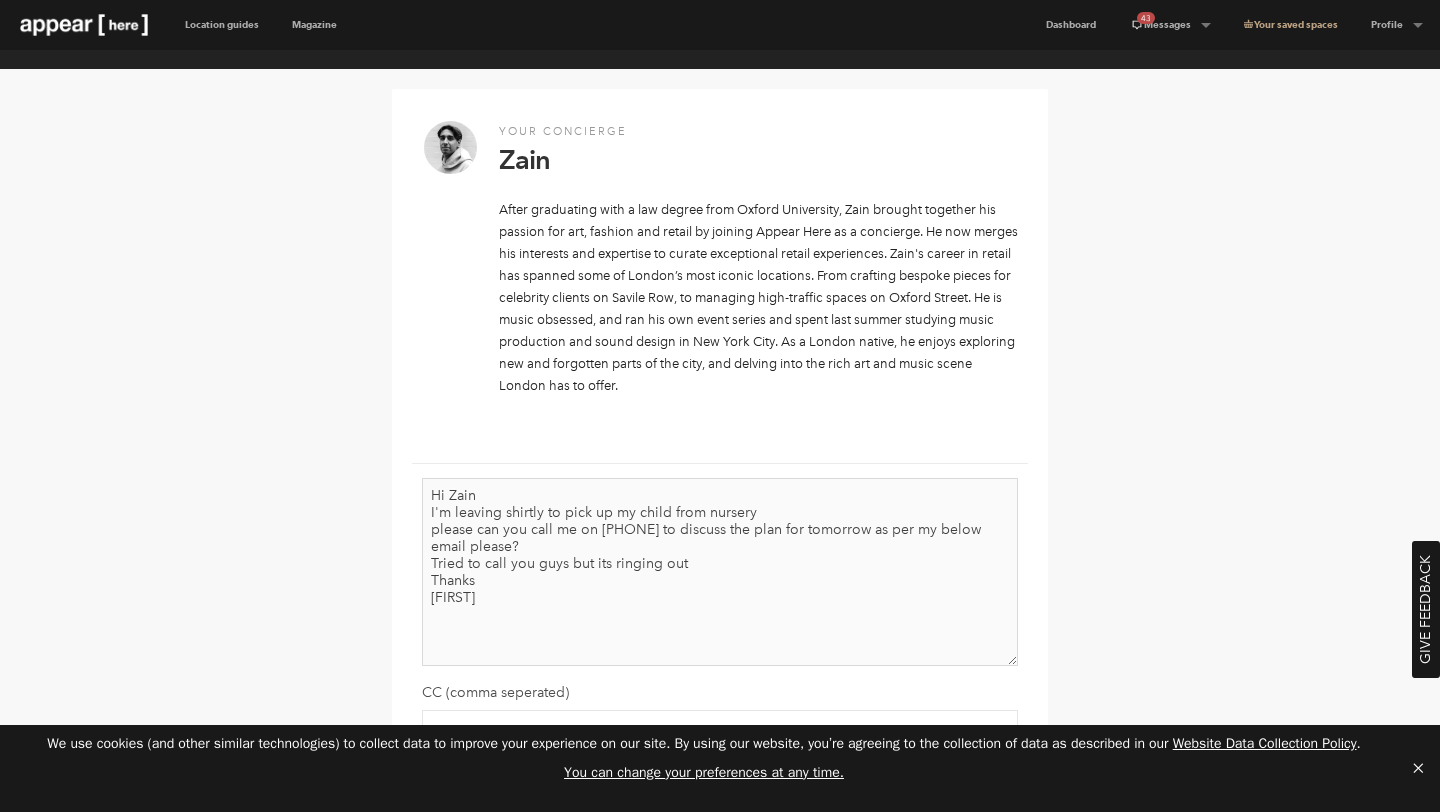 click on "Hi Zain
I'm leaving shirtly to pick up my child from nursery
please can you call me on [PHONE] to discuss the plan for tomorrow as per my below email please?
Tried to call you guys but its ringing out
Thanks
[FIRST]" at bounding box center (720, 572) 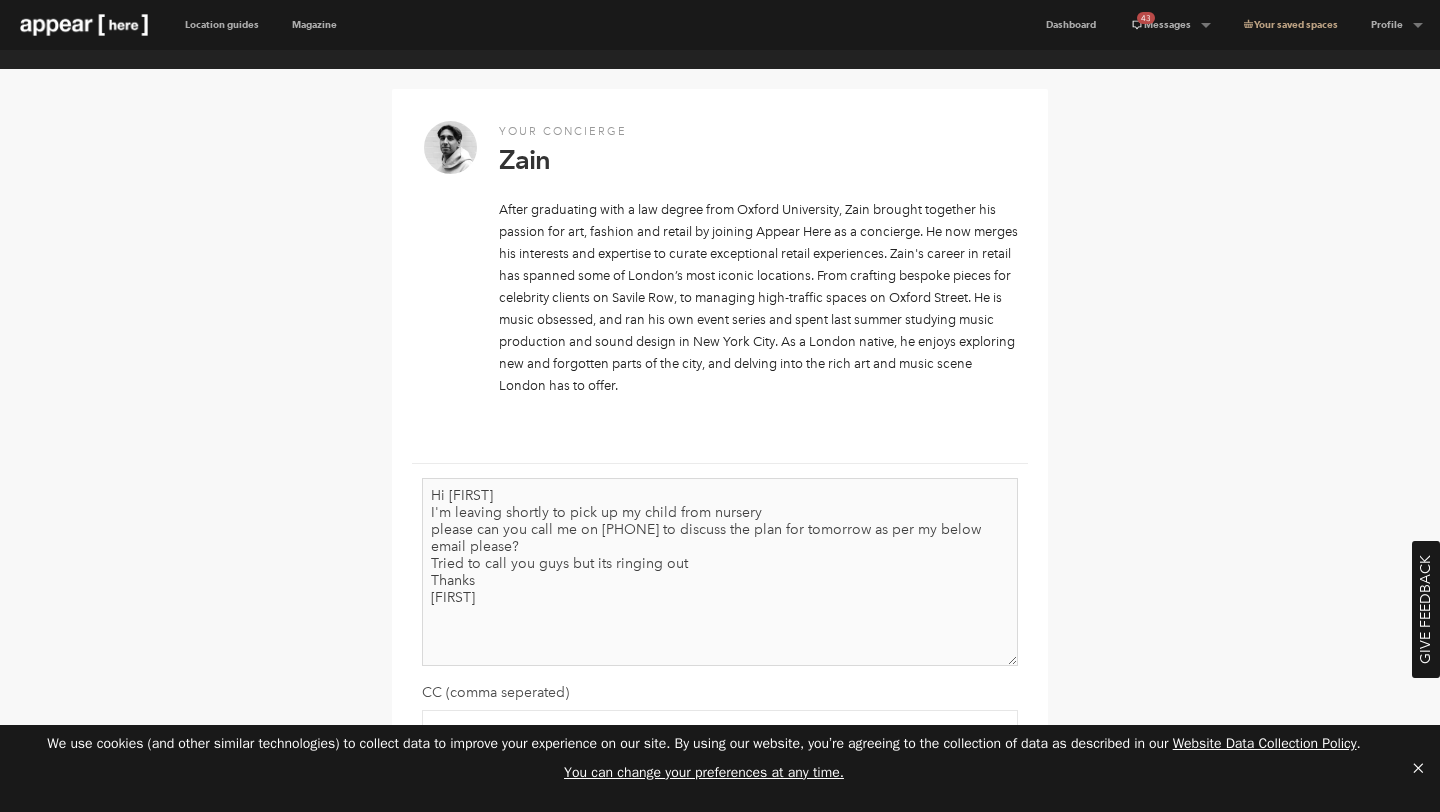 click on "Hi [FIRST]
I'm leaving shortly to pick up my child from nursery
please can you call me on [PHONE] to discuss the plan for tomorrow as per my below email please?
Tried to call you guys but its ringing out
Thanks
[FIRST]" at bounding box center [720, 572] 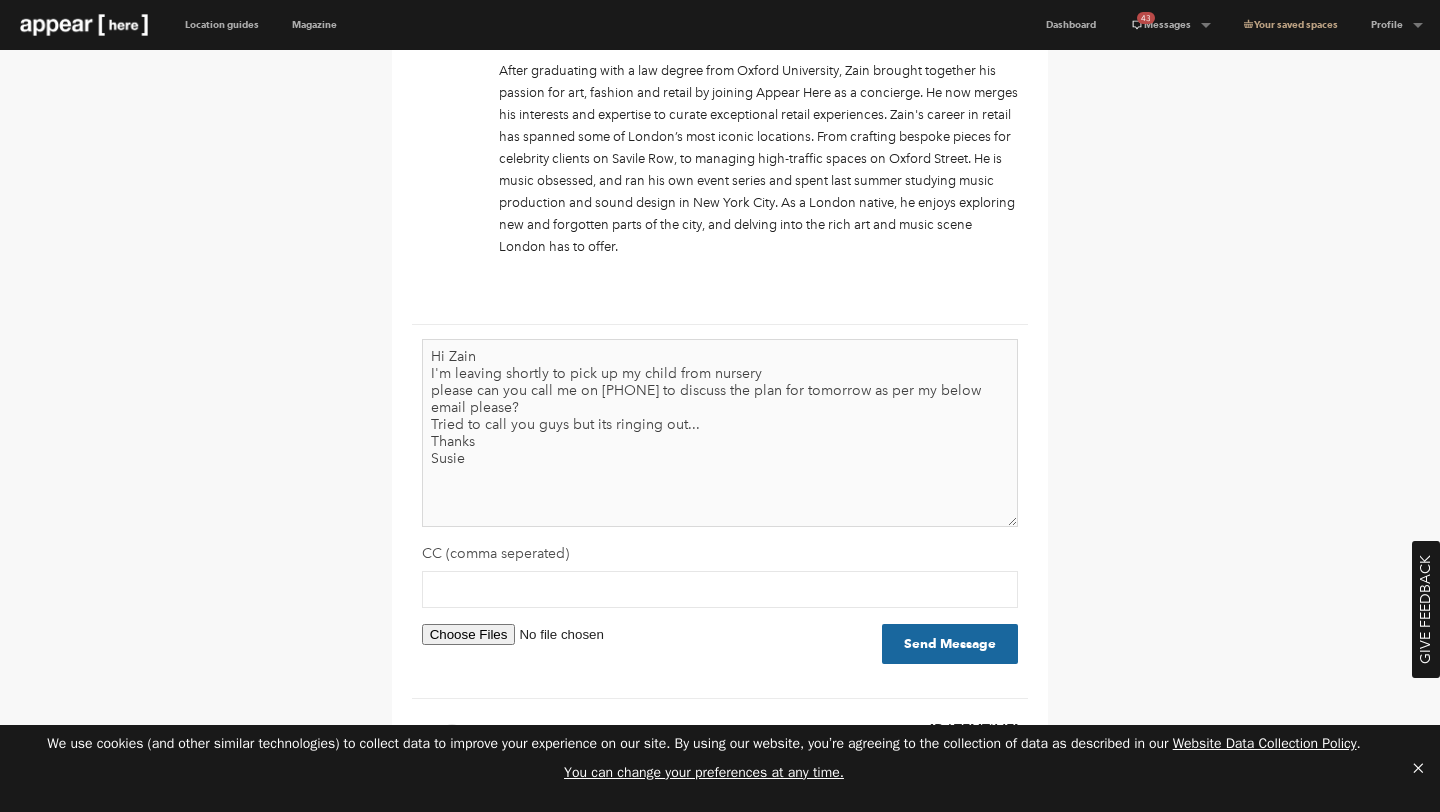scroll, scrollTop: 435, scrollLeft: 0, axis: vertical 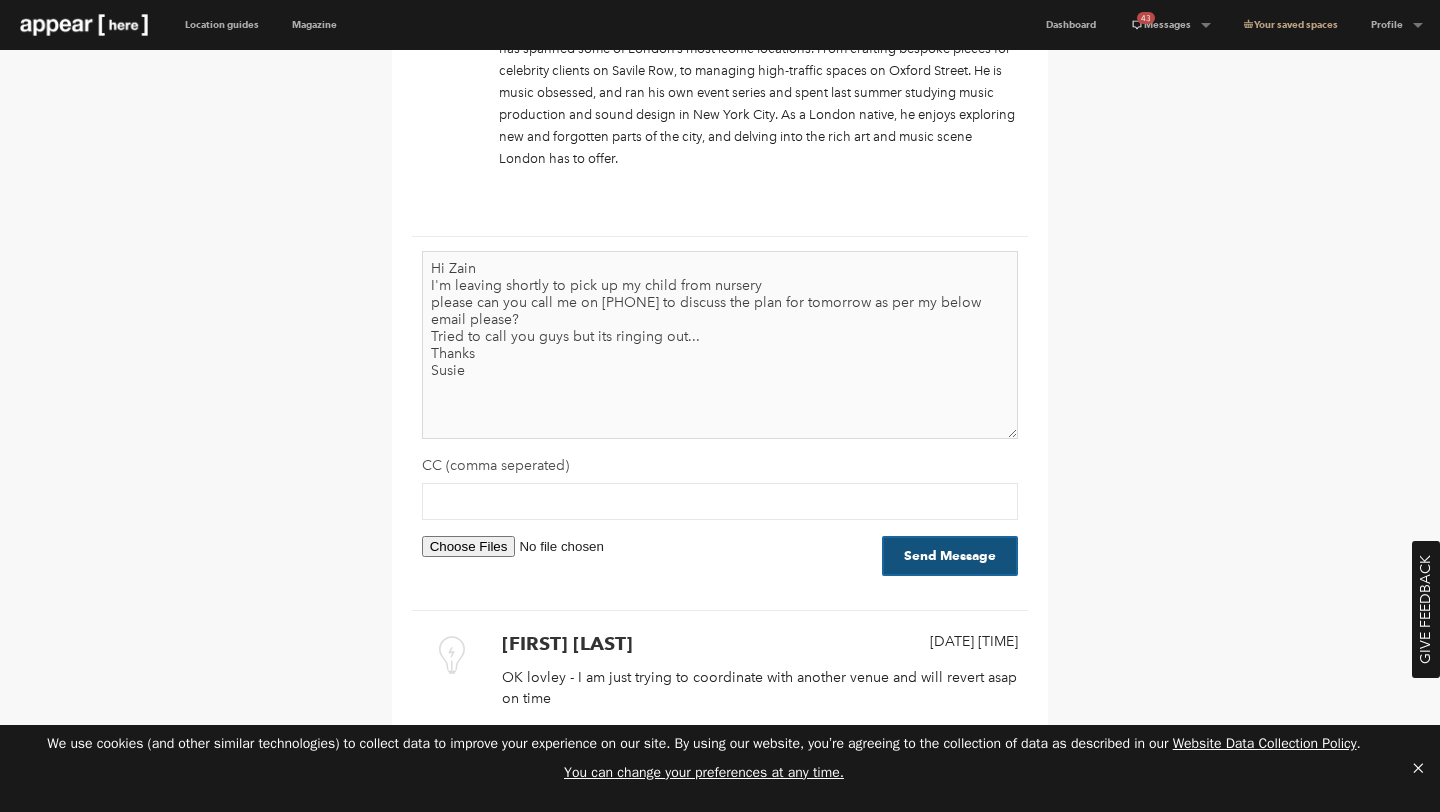 type on "Hi Zain
I'm leaving shortly to pick up my child from nursery
please can you call me on [PHONE] to discuss the plan for tomorrow as per my below email please?
Tried to call you guys but its ringing out...
Thanks
Susie" 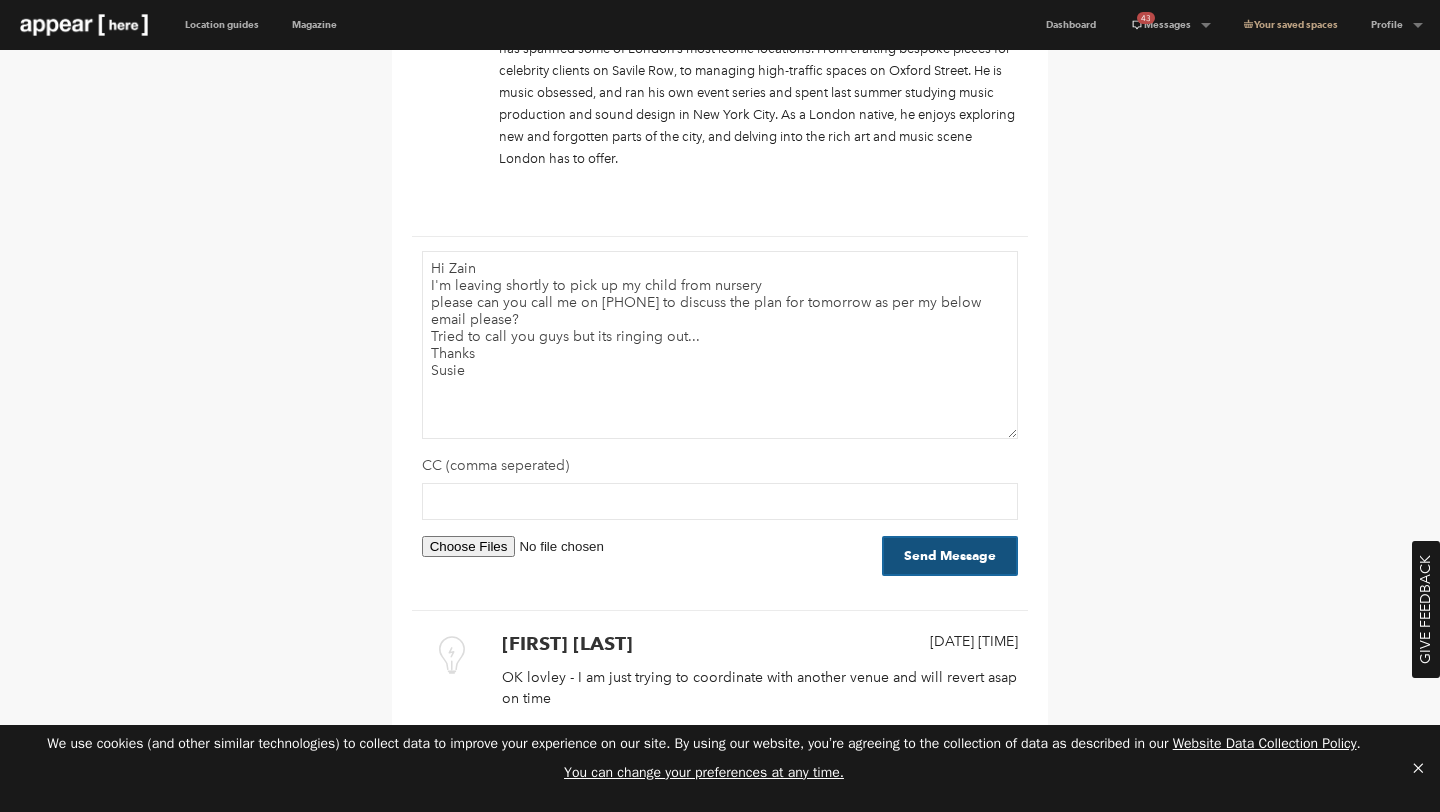 click on "Send Message" at bounding box center (950, 556) 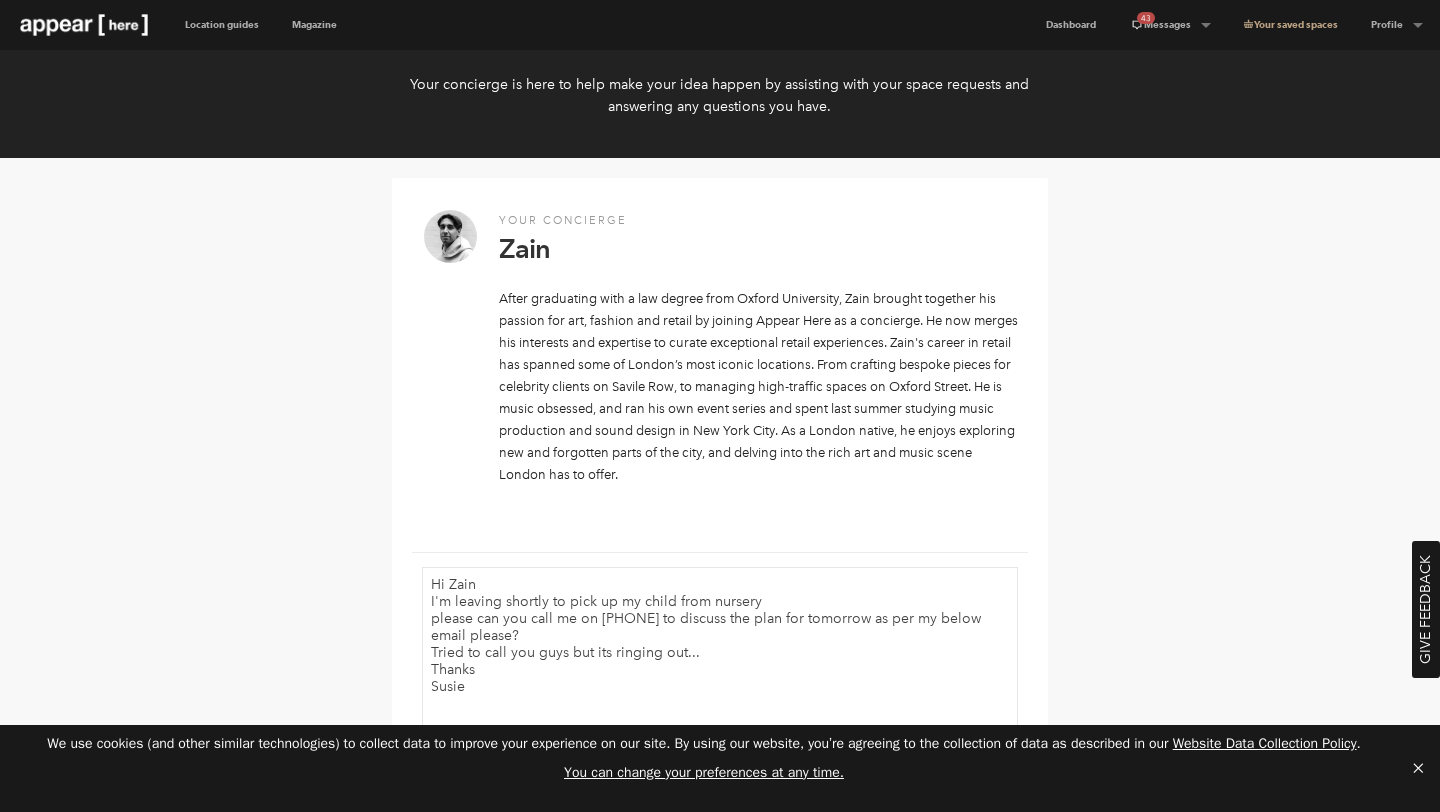 scroll, scrollTop: 0, scrollLeft: 0, axis: both 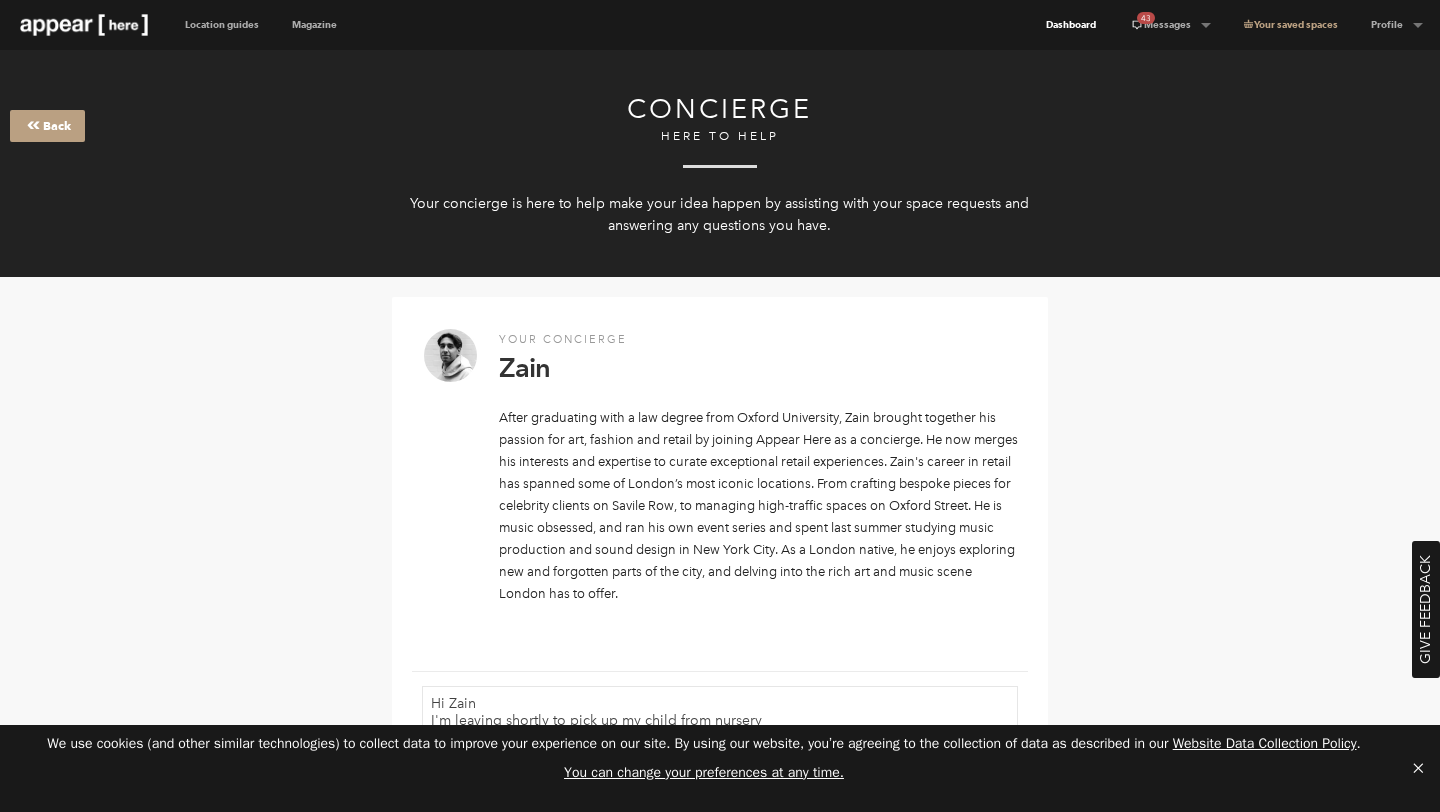 click on "Dashboard" at bounding box center (1071, 25) 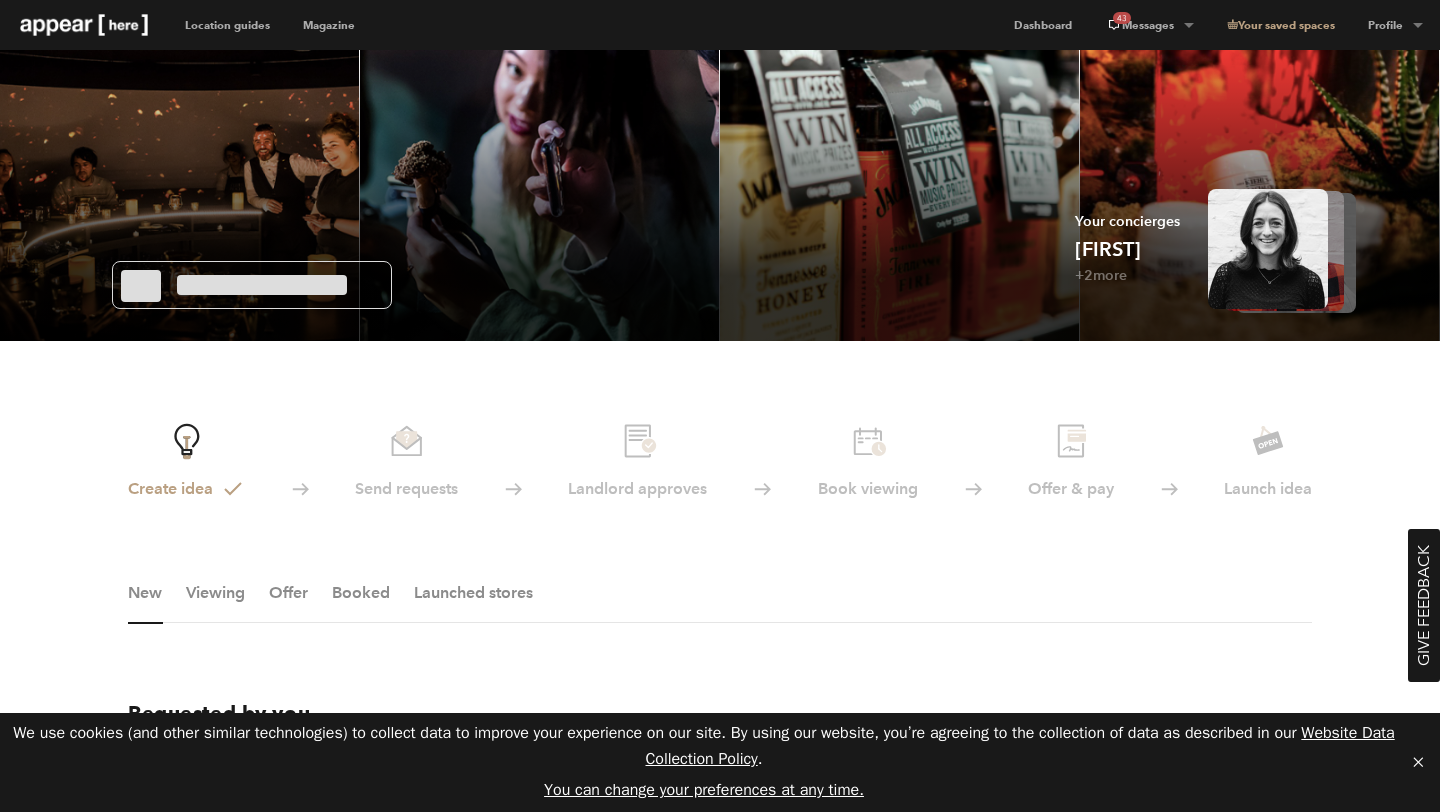 scroll, scrollTop: 0, scrollLeft: 0, axis: both 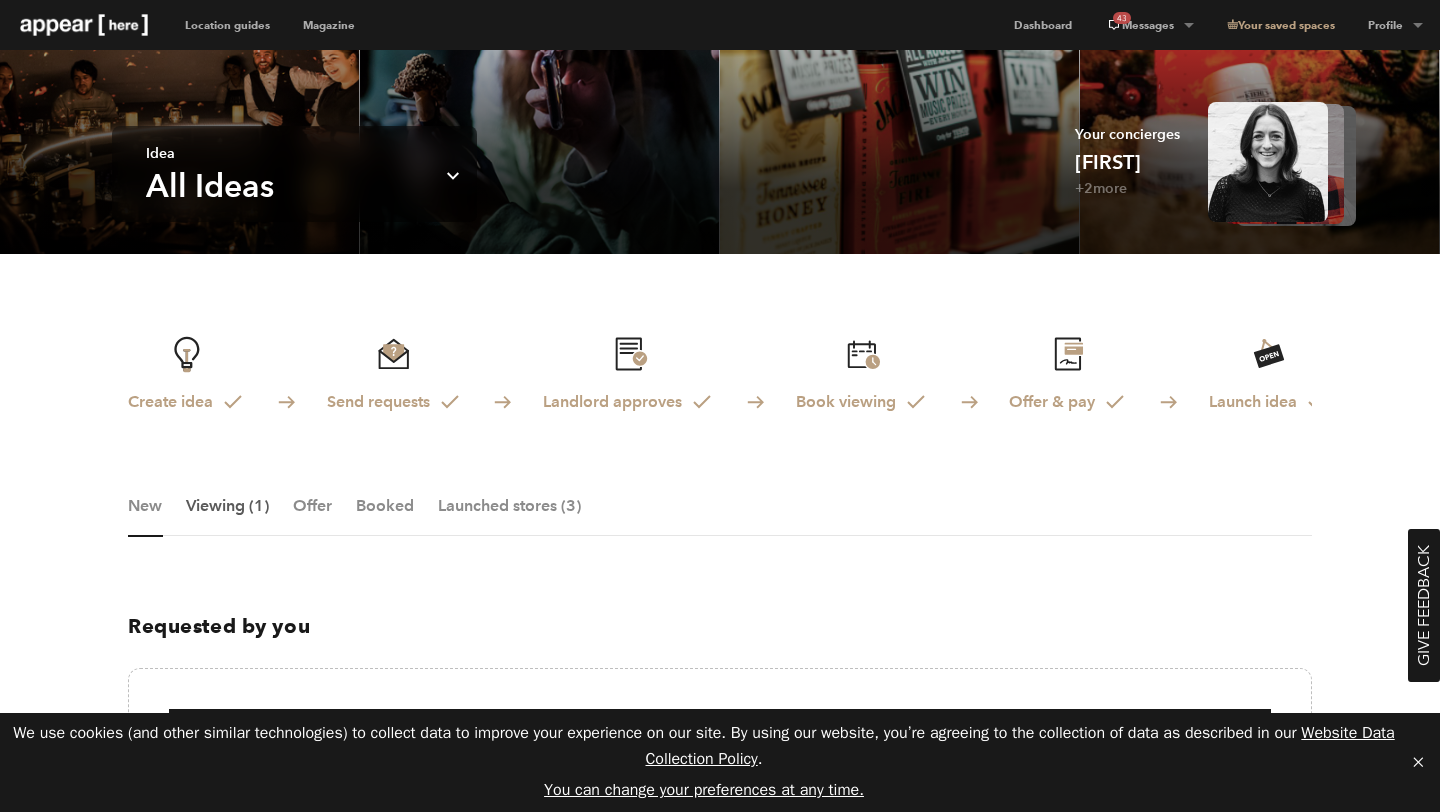 click on "Viewing   (1)" at bounding box center [227, 516] 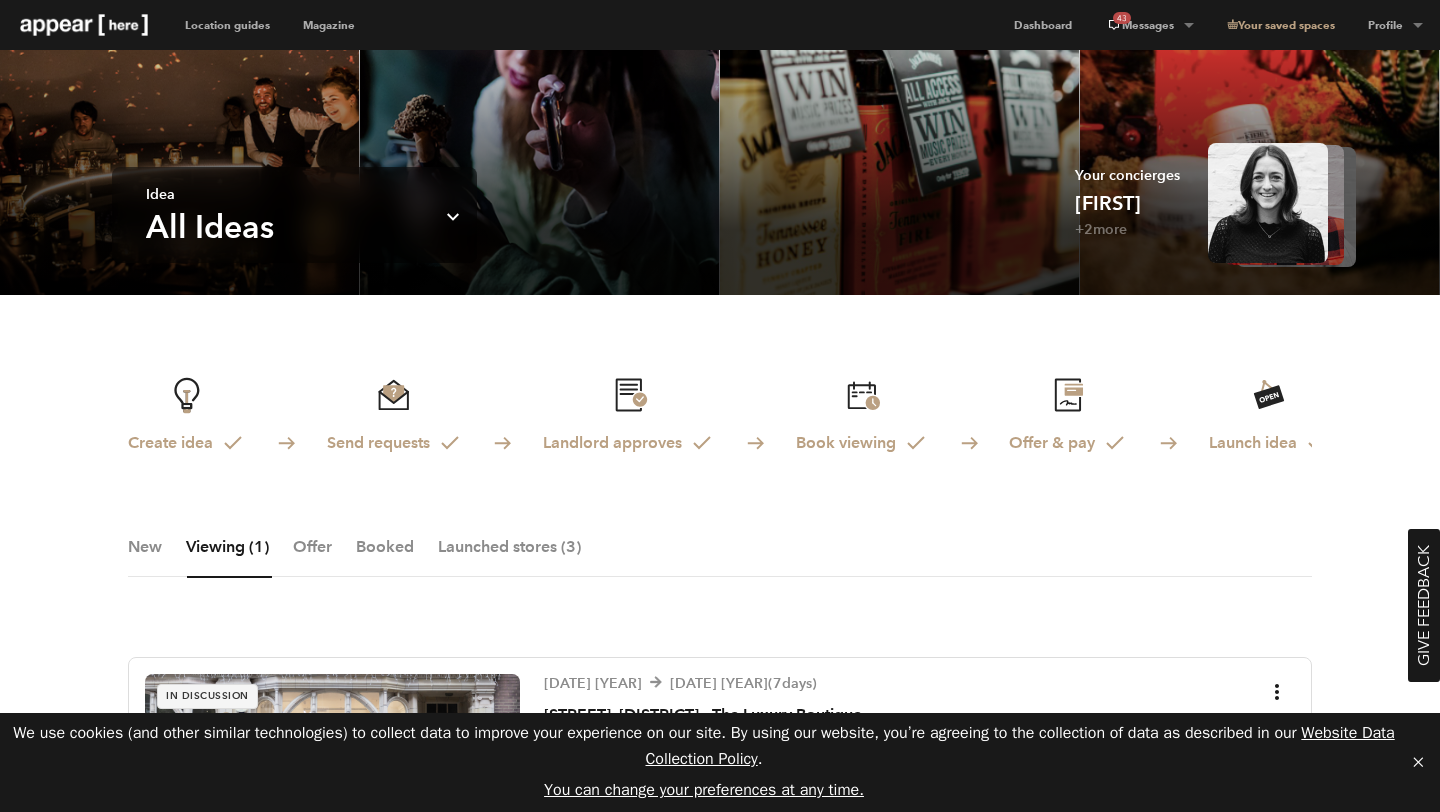 scroll, scrollTop: 41, scrollLeft: 0, axis: vertical 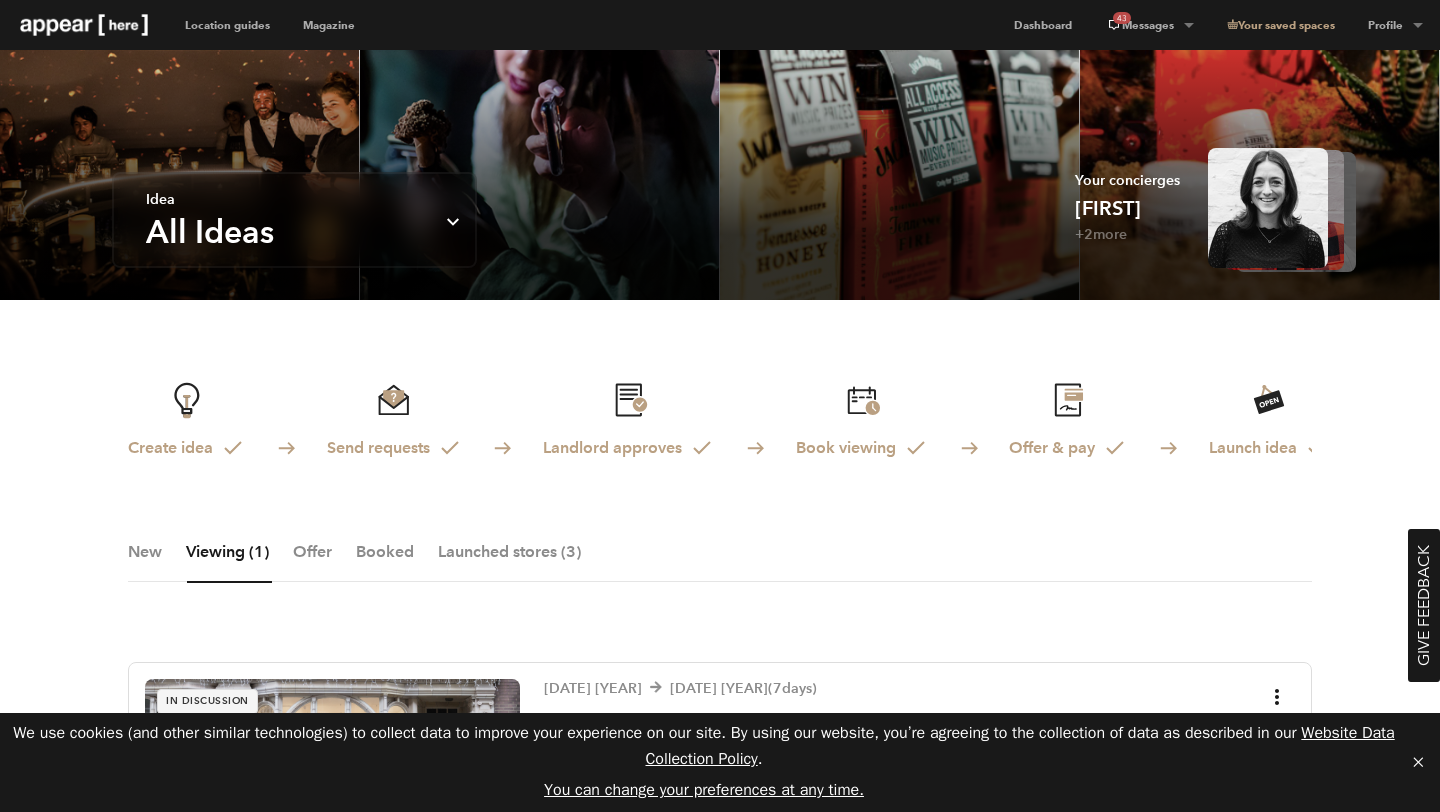 click on "All Ideas" at bounding box center [210, 232] 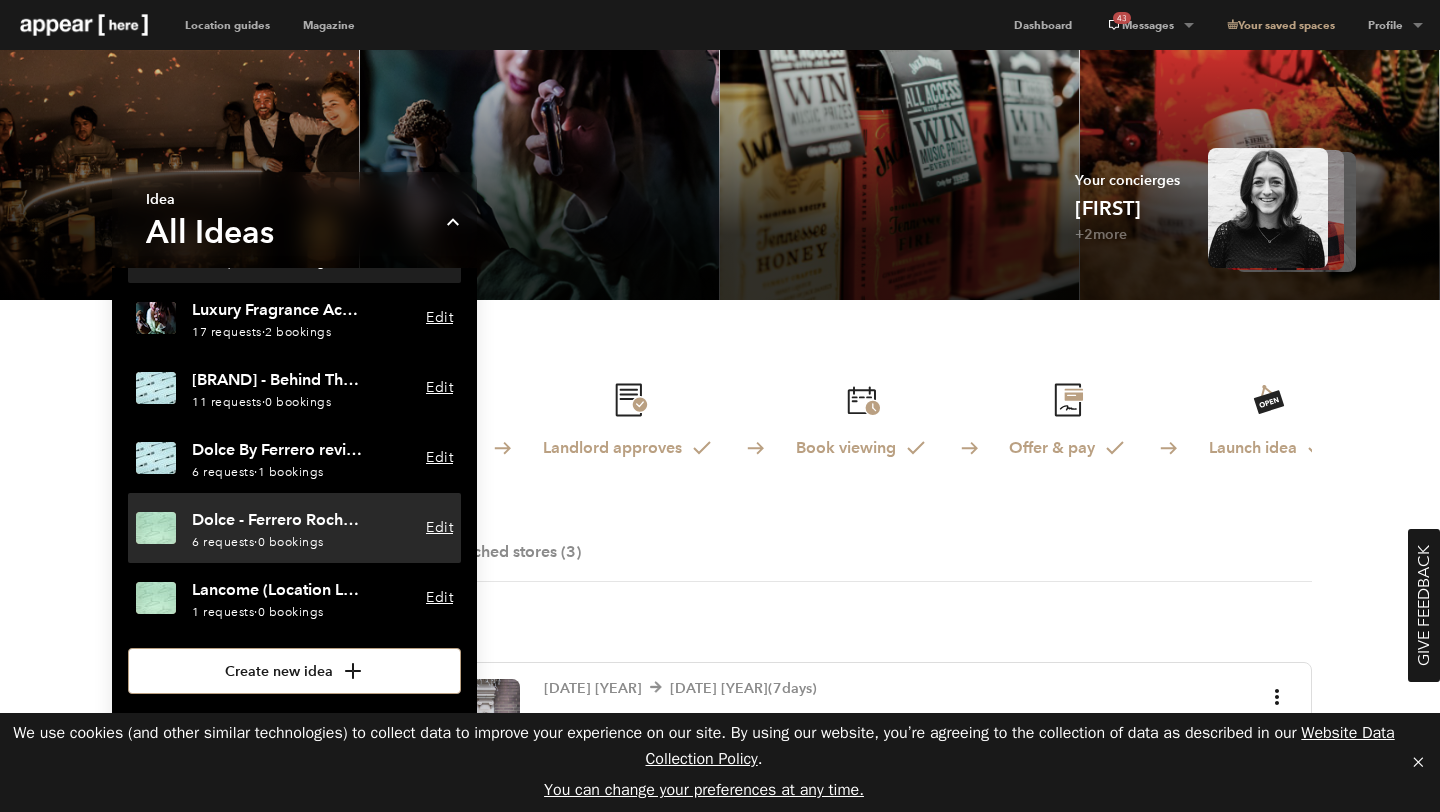 scroll, scrollTop: 92, scrollLeft: 0, axis: vertical 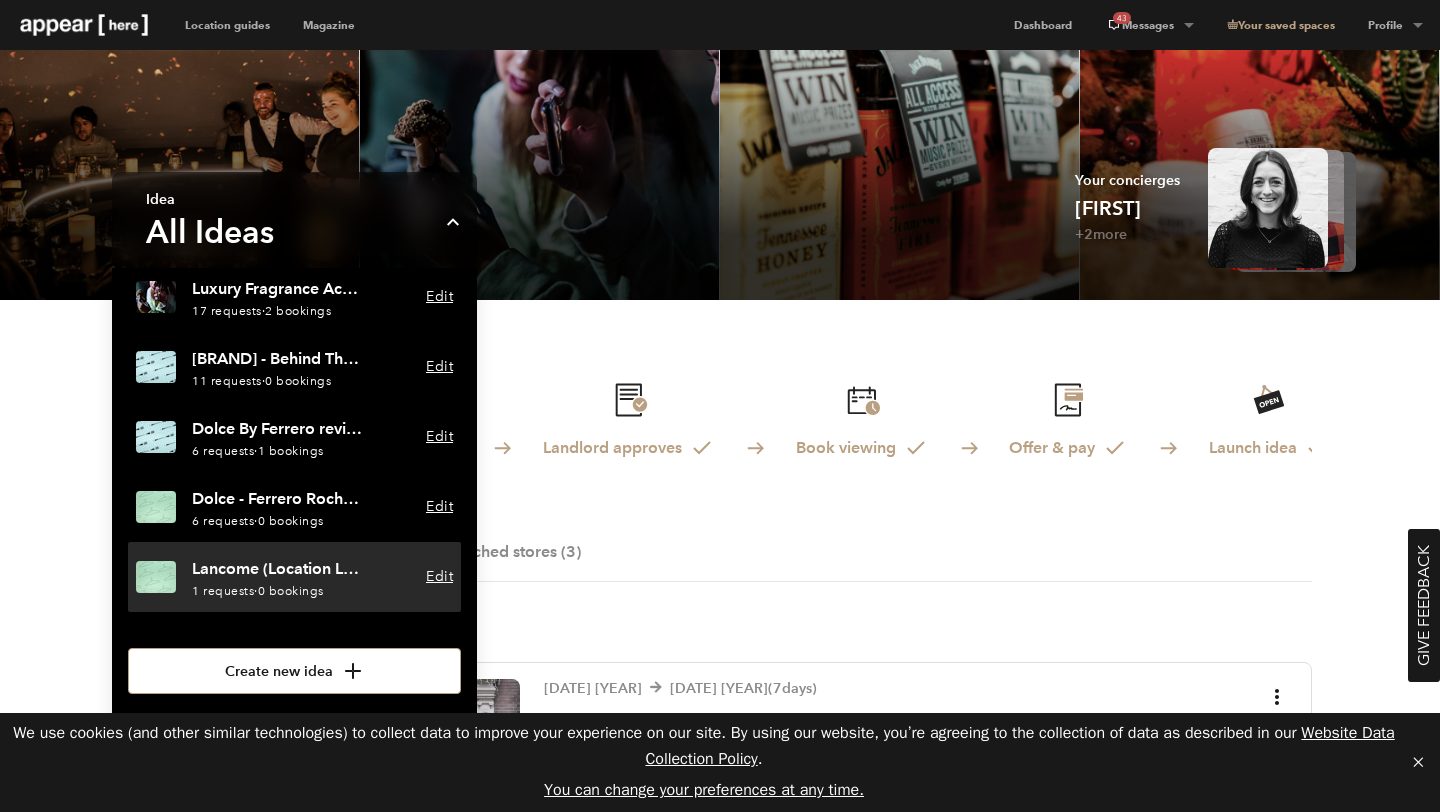 click on "1   Requests  ·  0   Bookings" at bounding box center (277, 591) 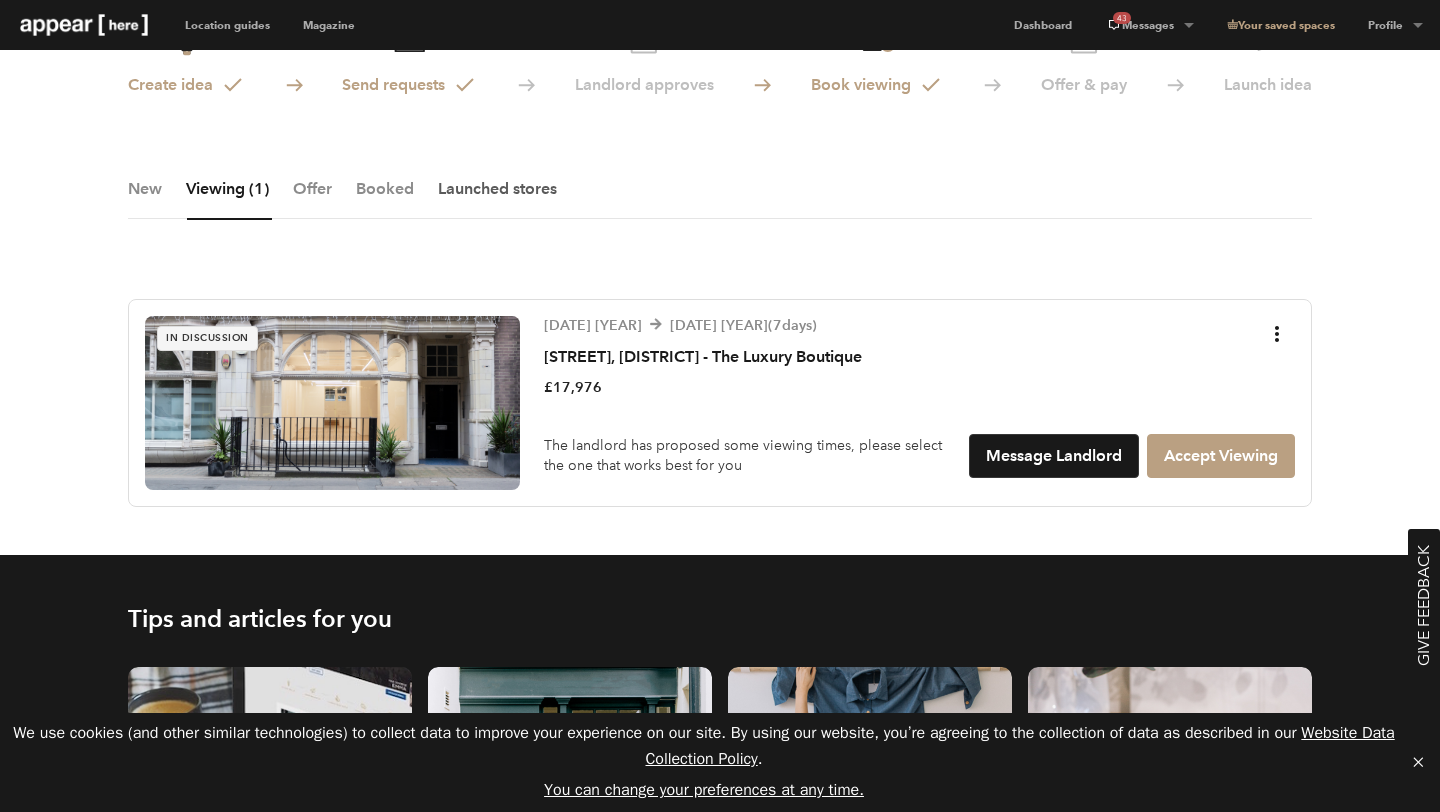 scroll, scrollTop: 156, scrollLeft: 0, axis: vertical 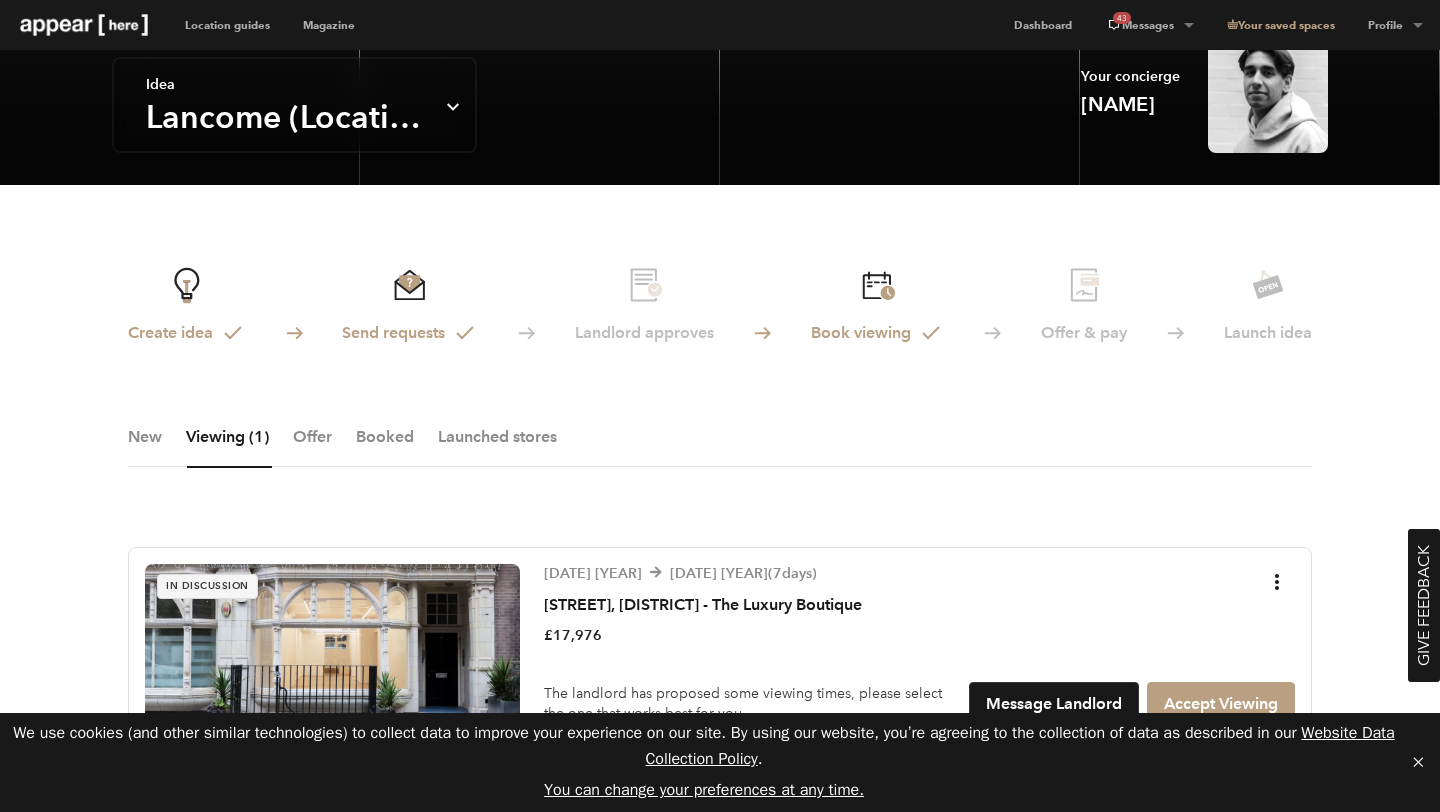 click on "Idea Lancome (Location Live) Chevron-up" at bounding box center (294, 105) 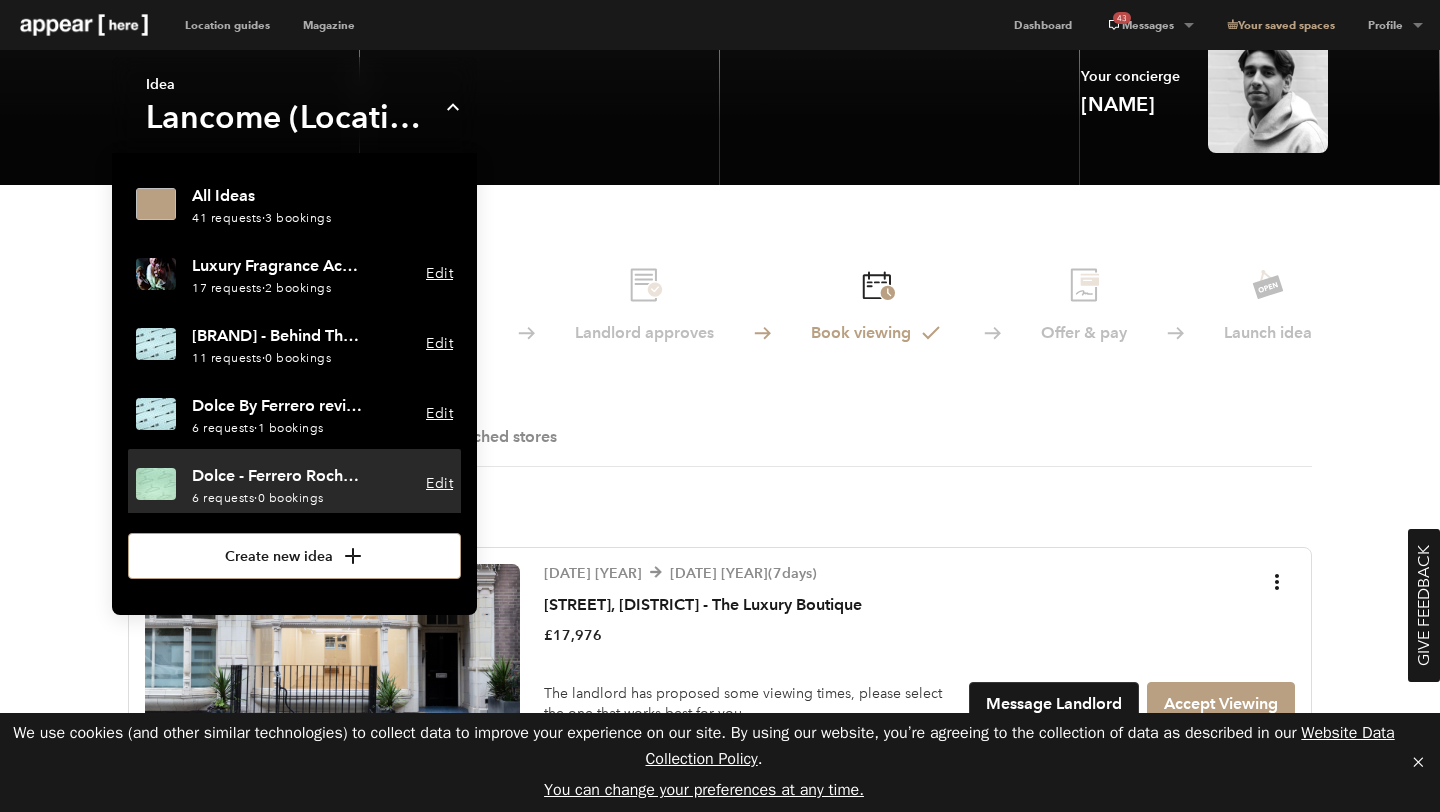scroll, scrollTop: 92, scrollLeft: 0, axis: vertical 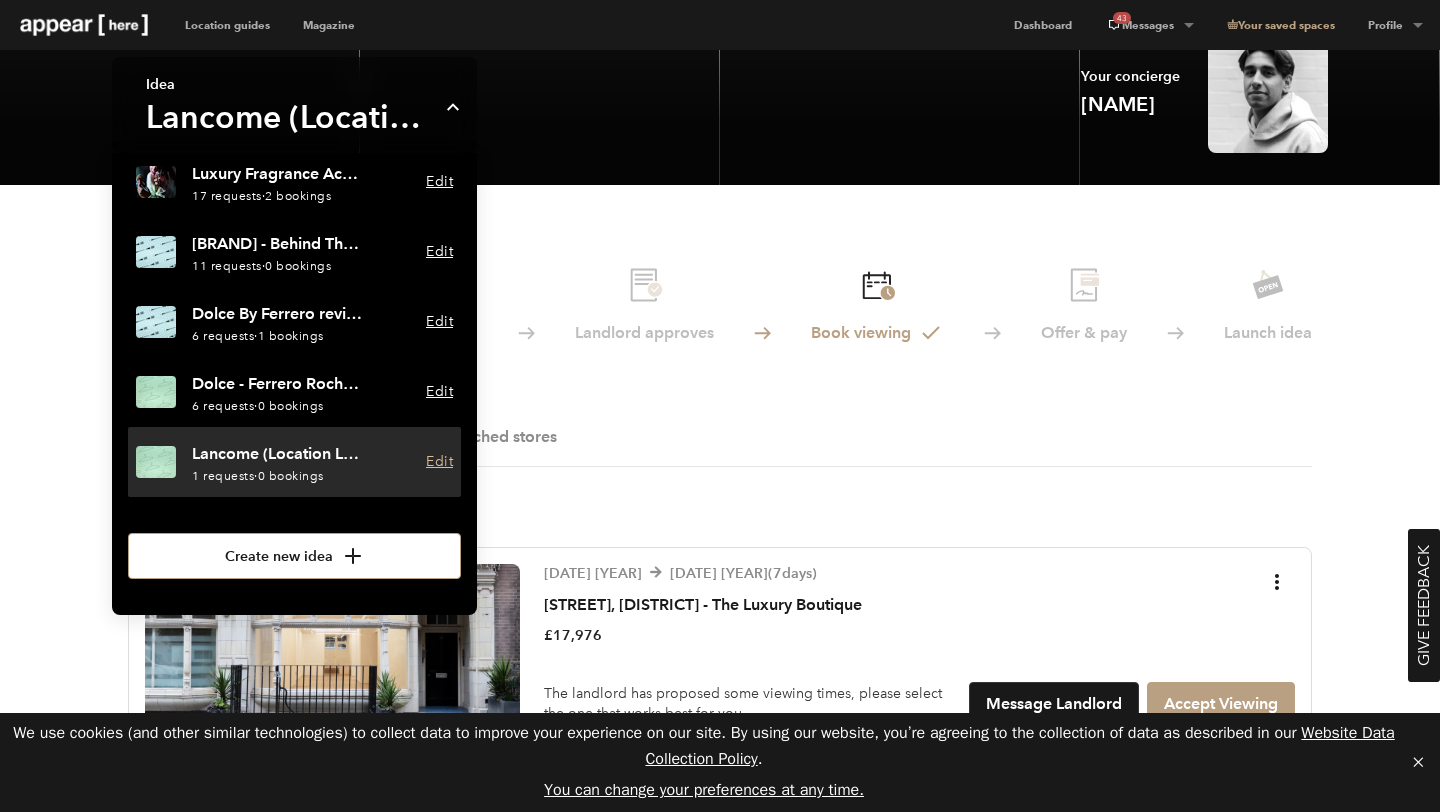 click on "Edit" at bounding box center (439, 462) 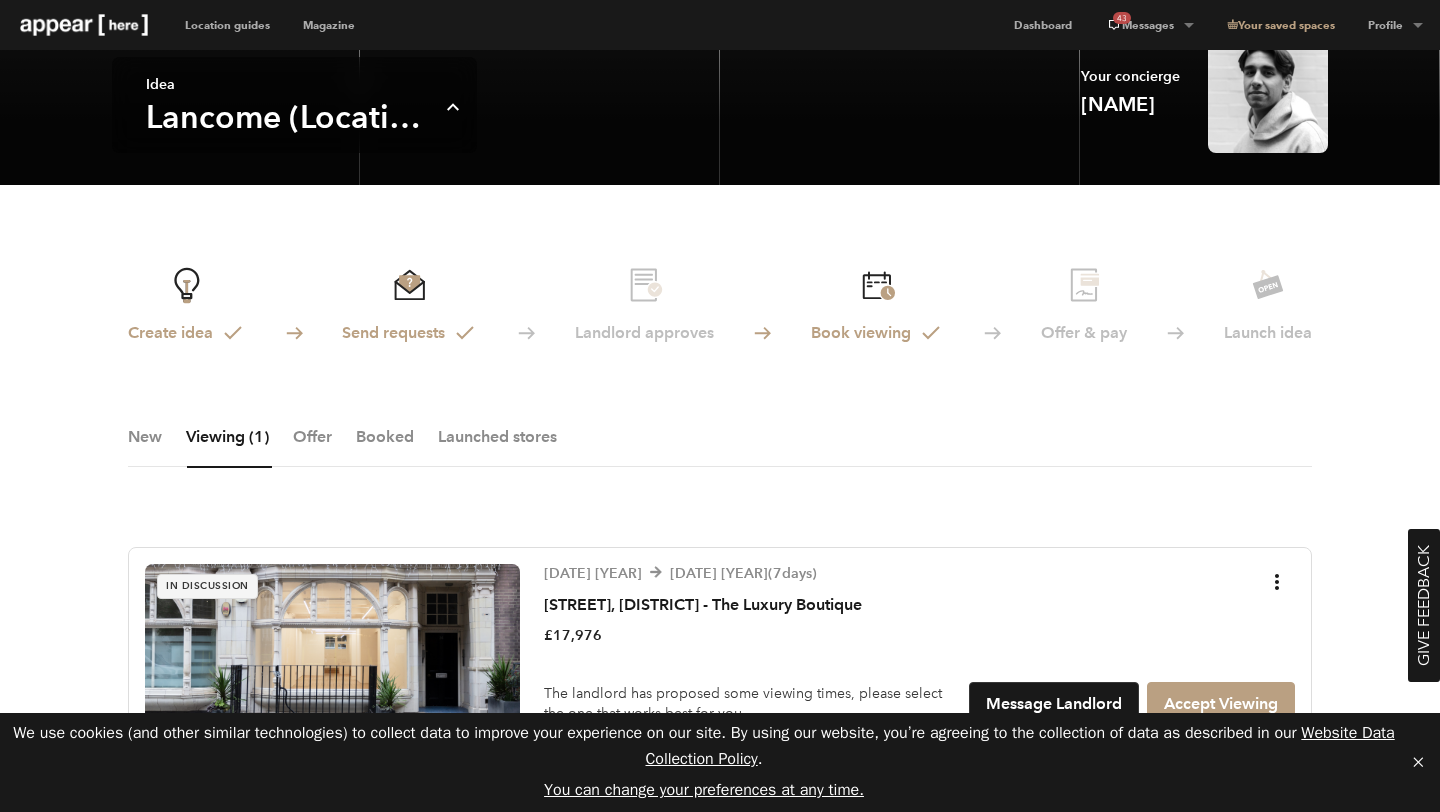 click on "New   Viewing   (1) Offer   Booked   Launched stores" at bounding box center (720, 446) 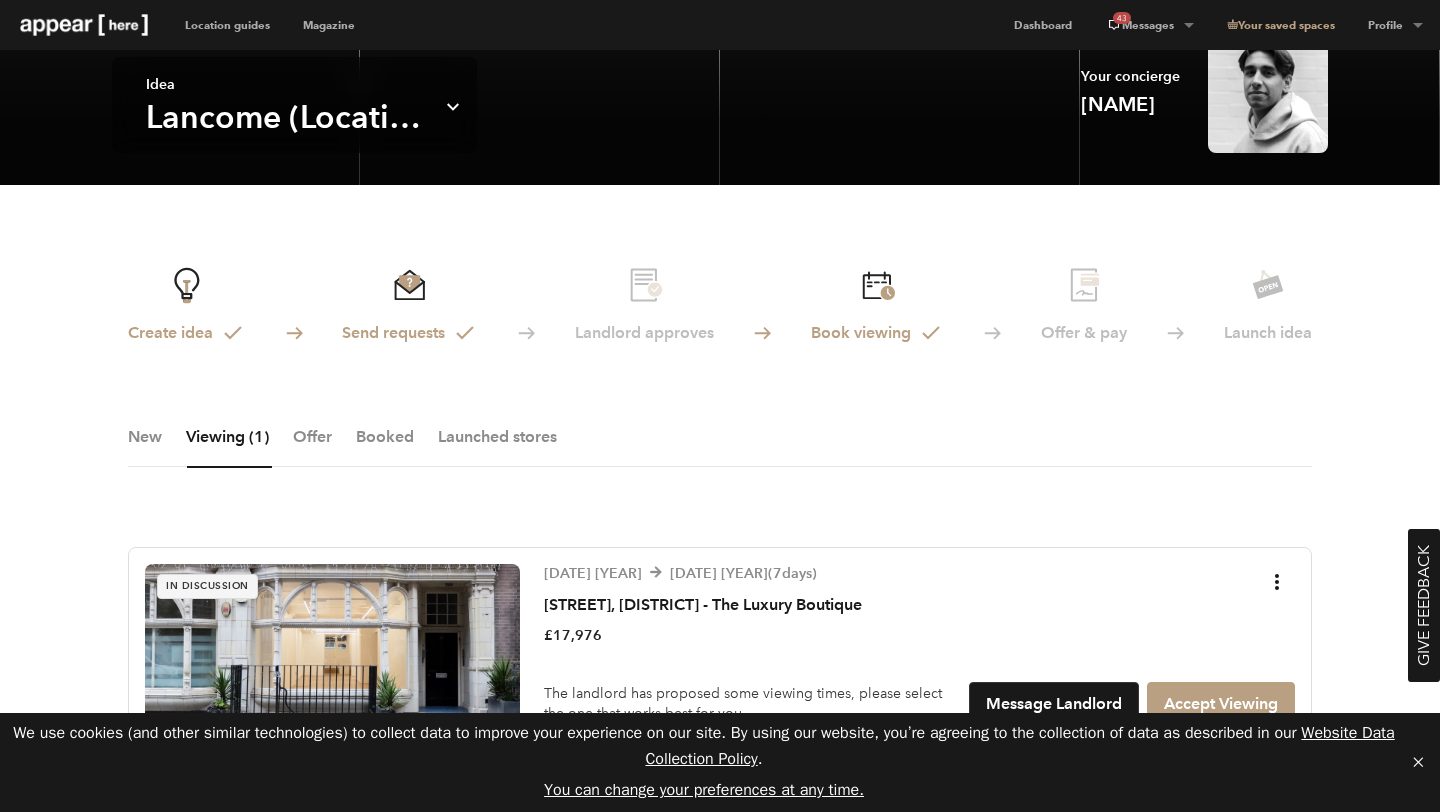 click on "Viewing   (1)" at bounding box center [227, 447] 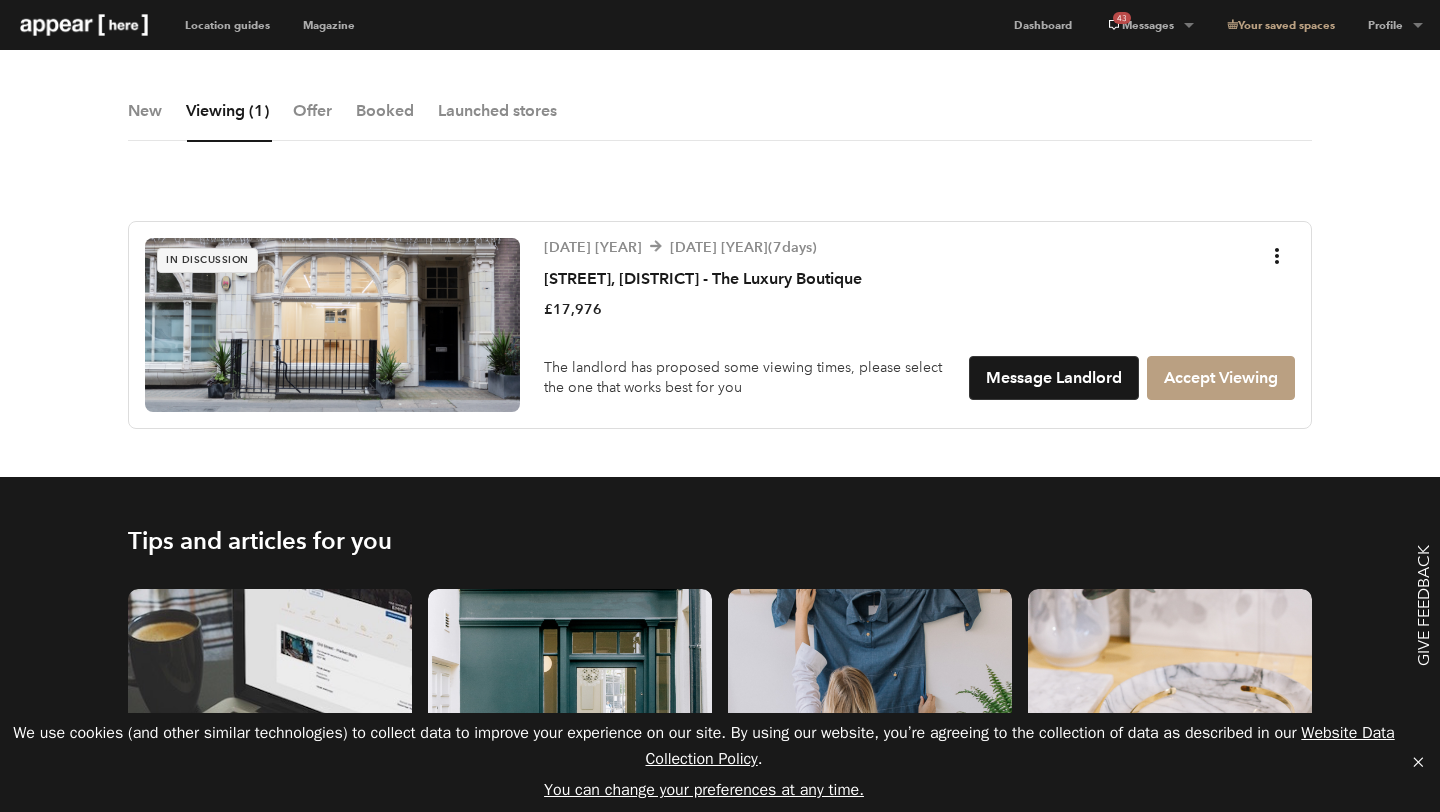 scroll, scrollTop: 534, scrollLeft: 0, axis: vertical 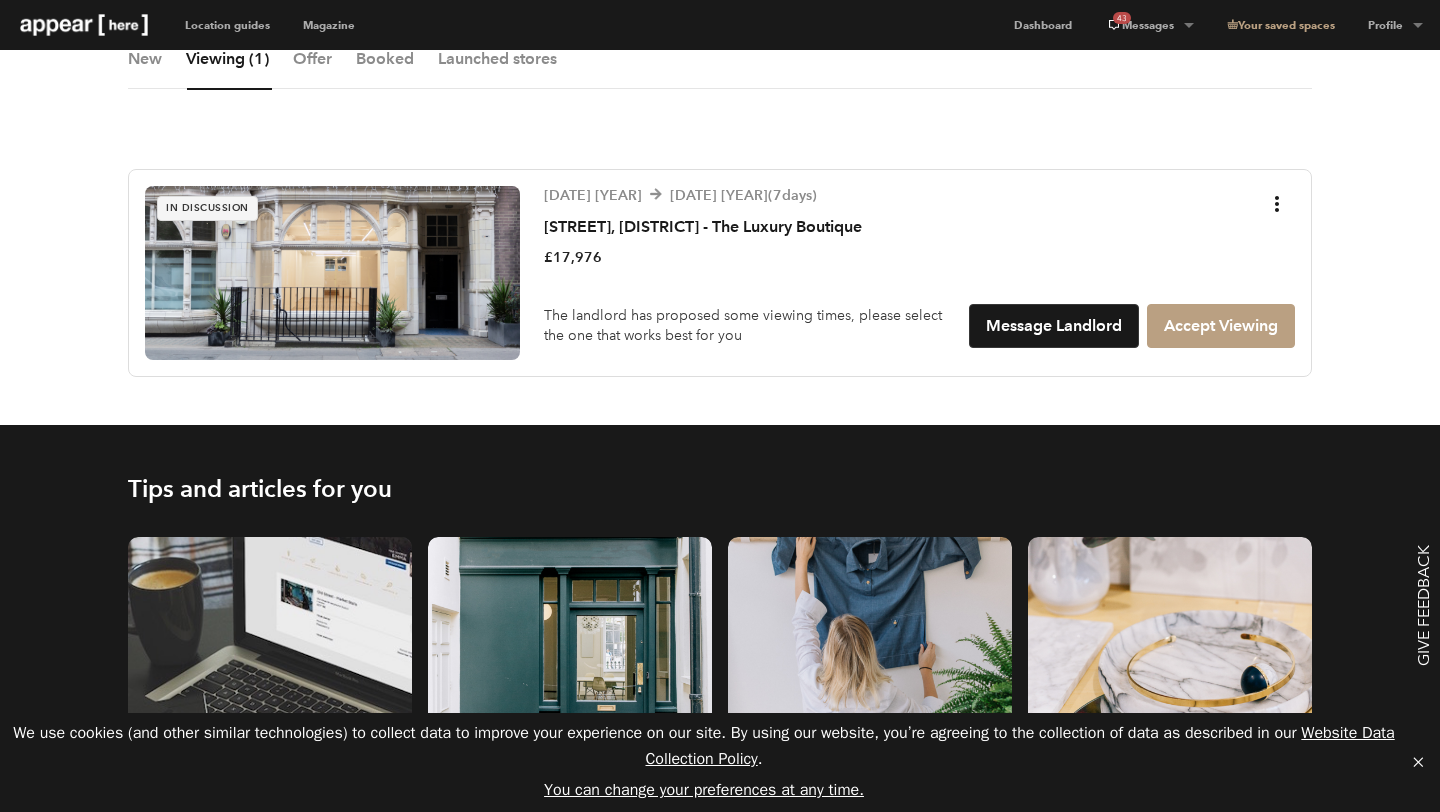 click at bounding box center (332, 273) 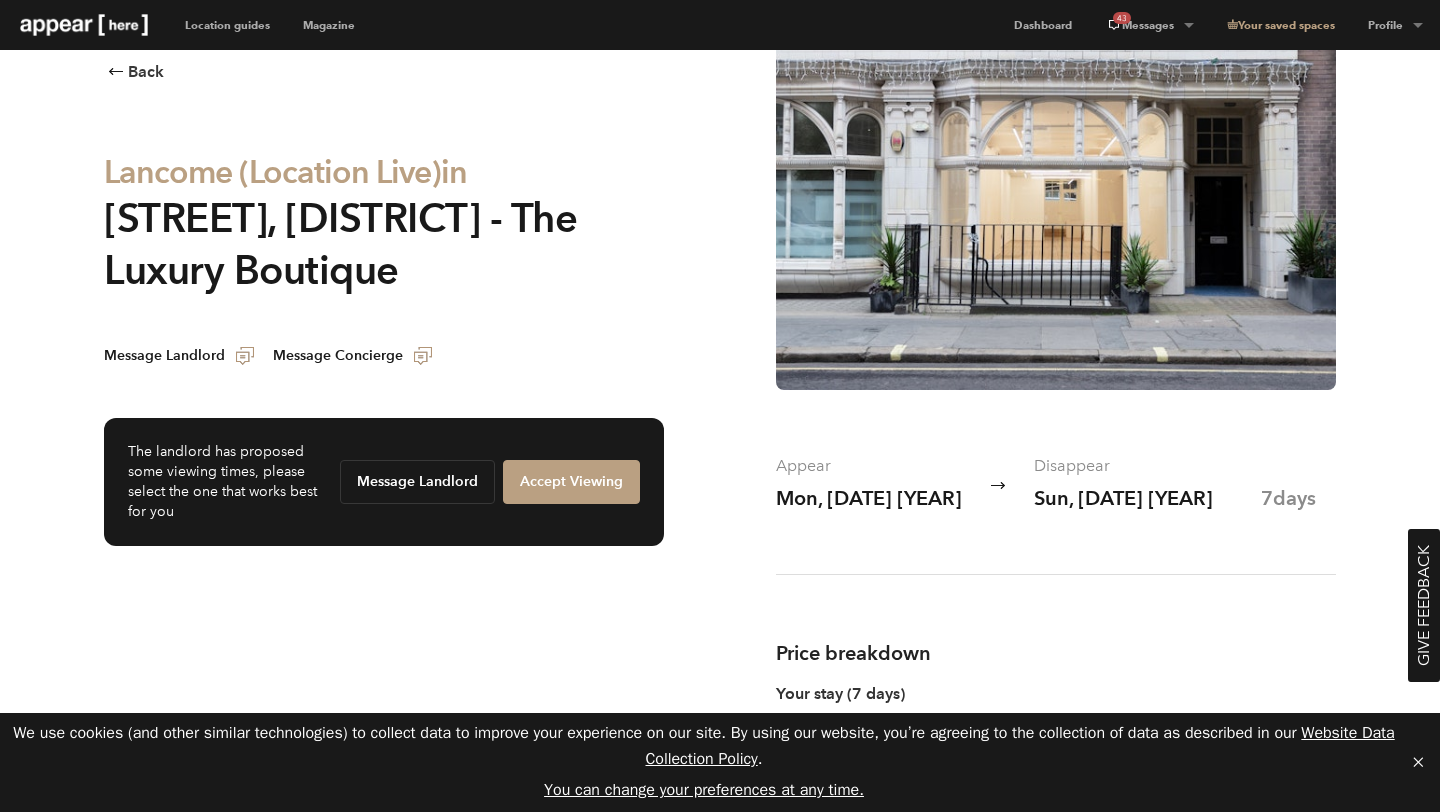 scroll, scrollTop: 0, scrollLeft: 0, axis: both 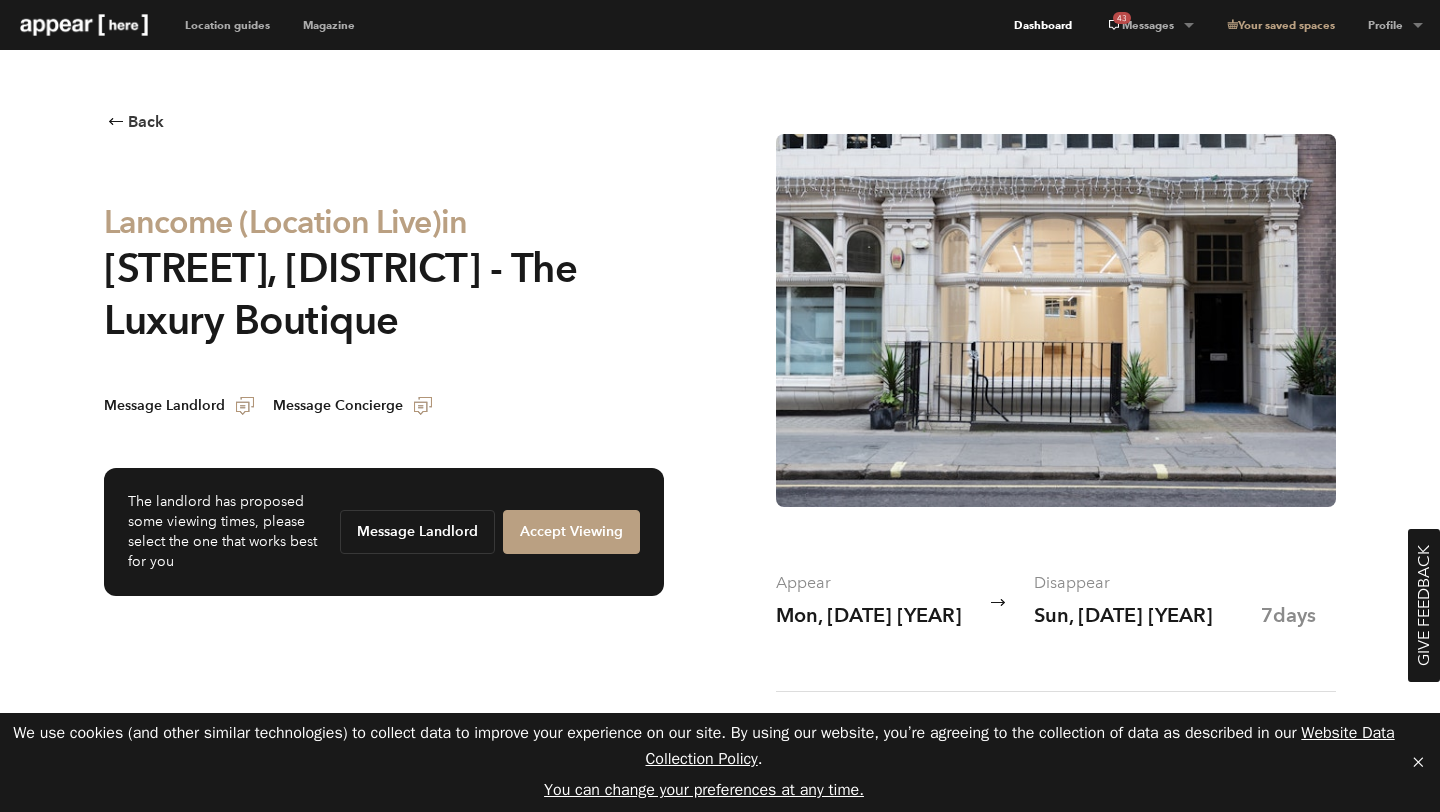 click on "Dashboard" at bounding box center [1043, 25] 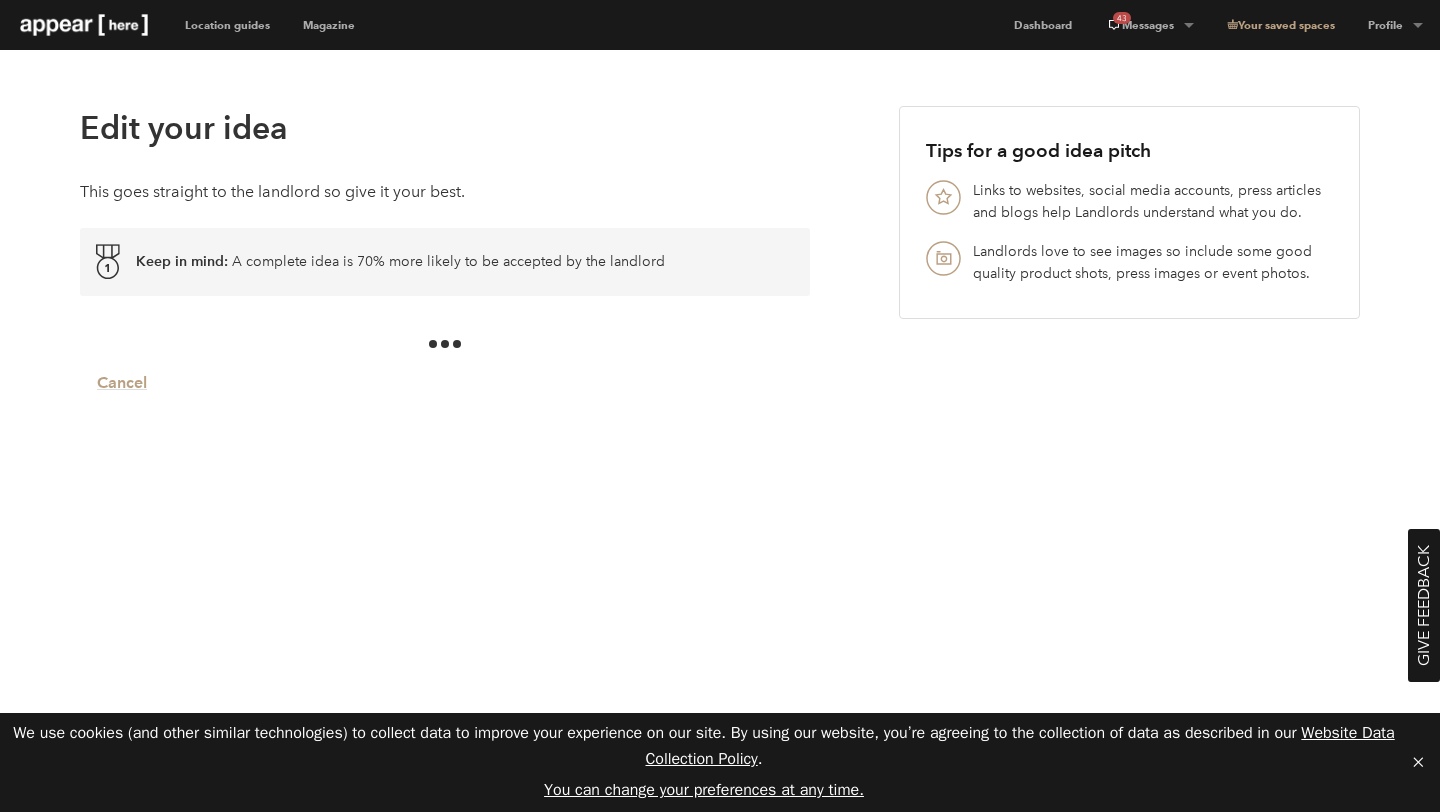 scroll, scrollTop: 0, scrollLeft: 0, axis: both 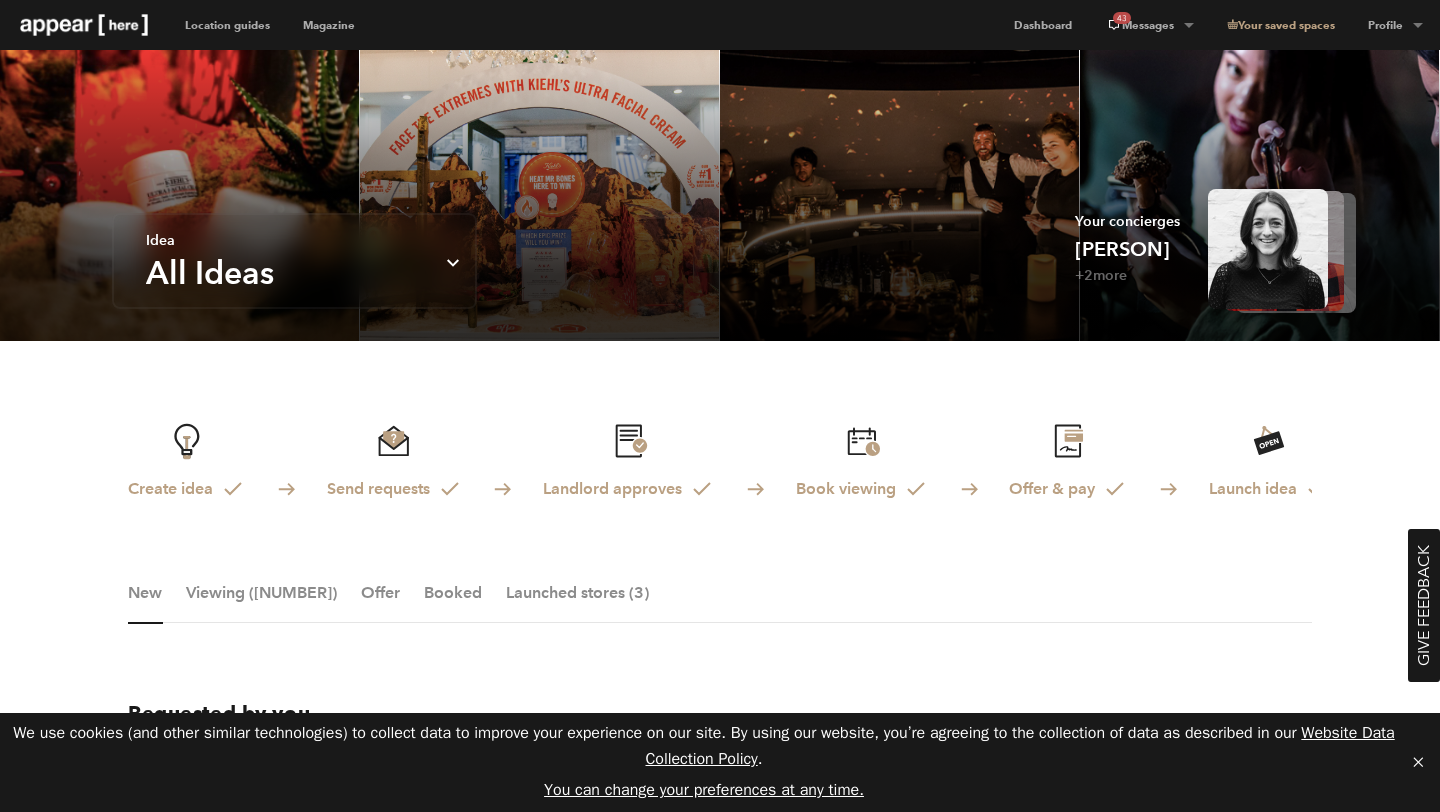 click on "Idea All Ideas Chevron-up" at bounding box center [294, 261] 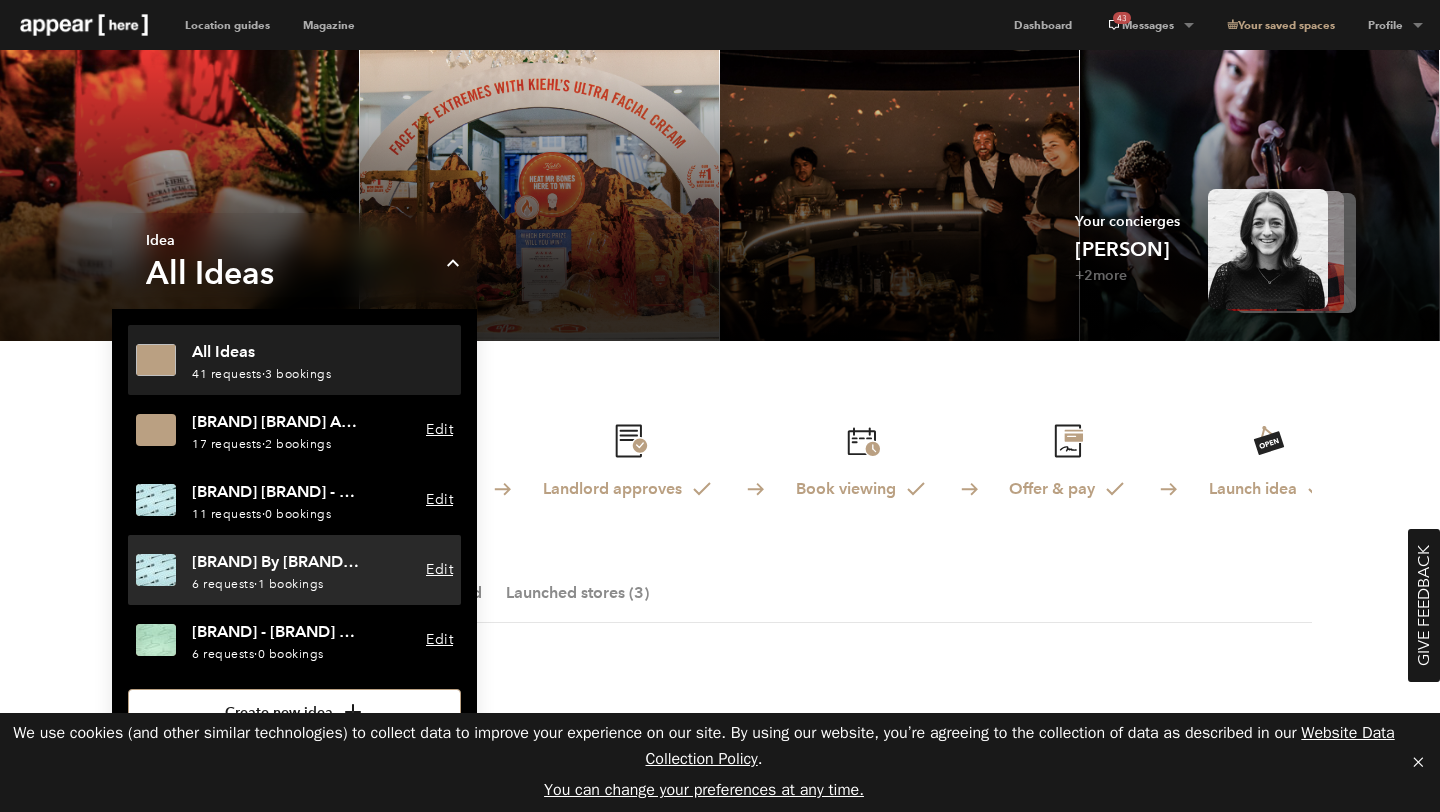 scroll, scrollTop: 92, scrollLeft: 0, axis: vertical 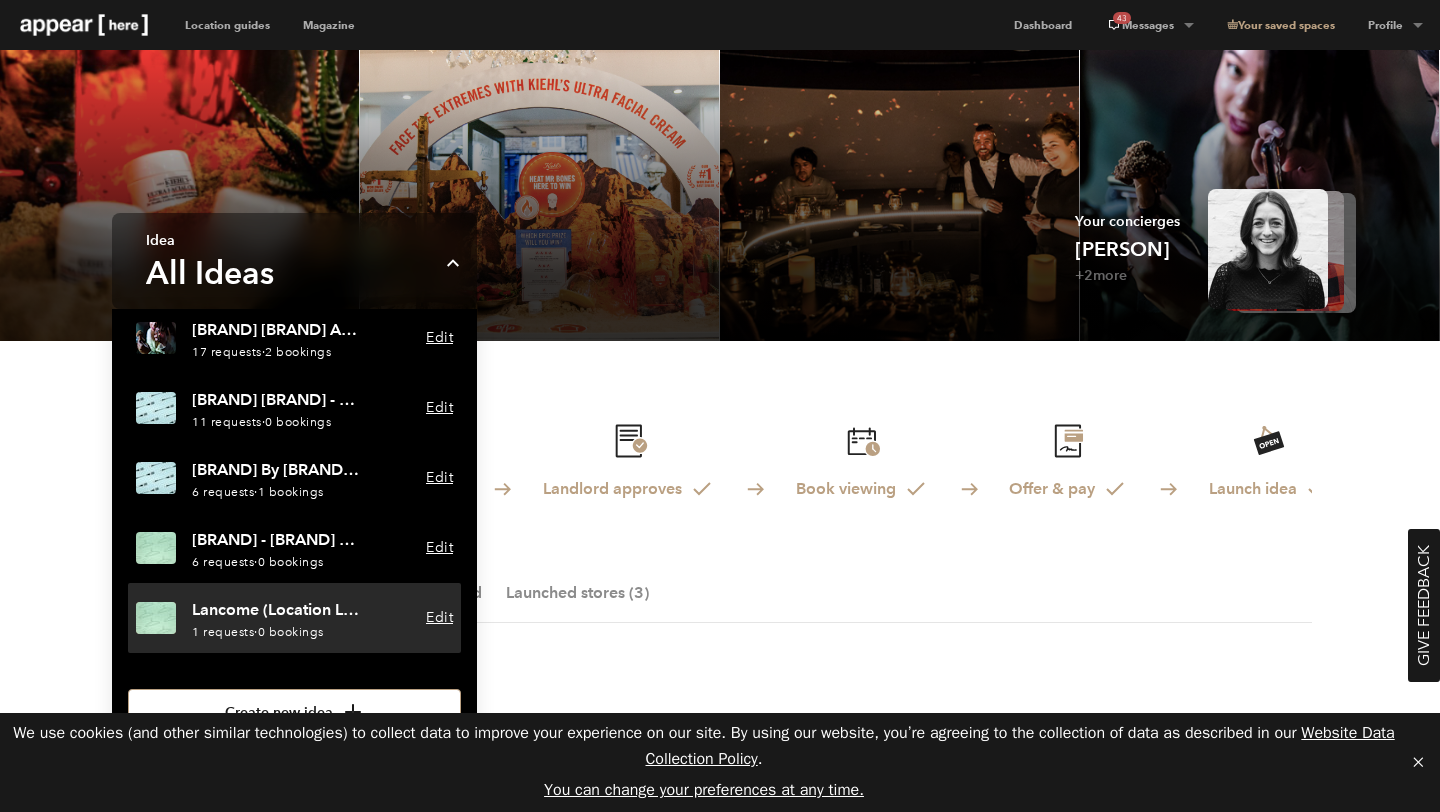 click on "1 Requests · 0 Bookings" at bounding box center [277, 632] 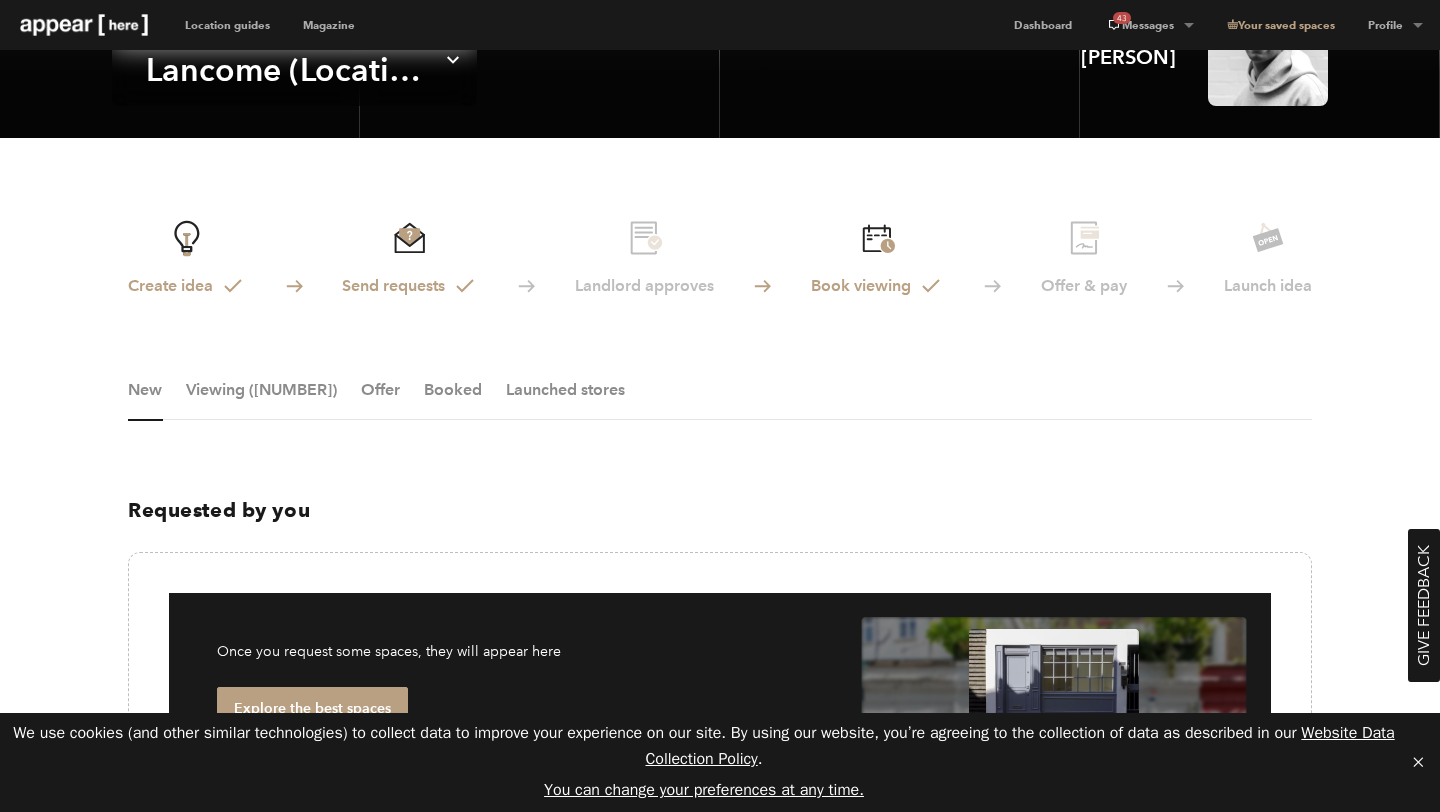 scroll, scrollTop: 212, scrollLeft: 0, axis: vertical 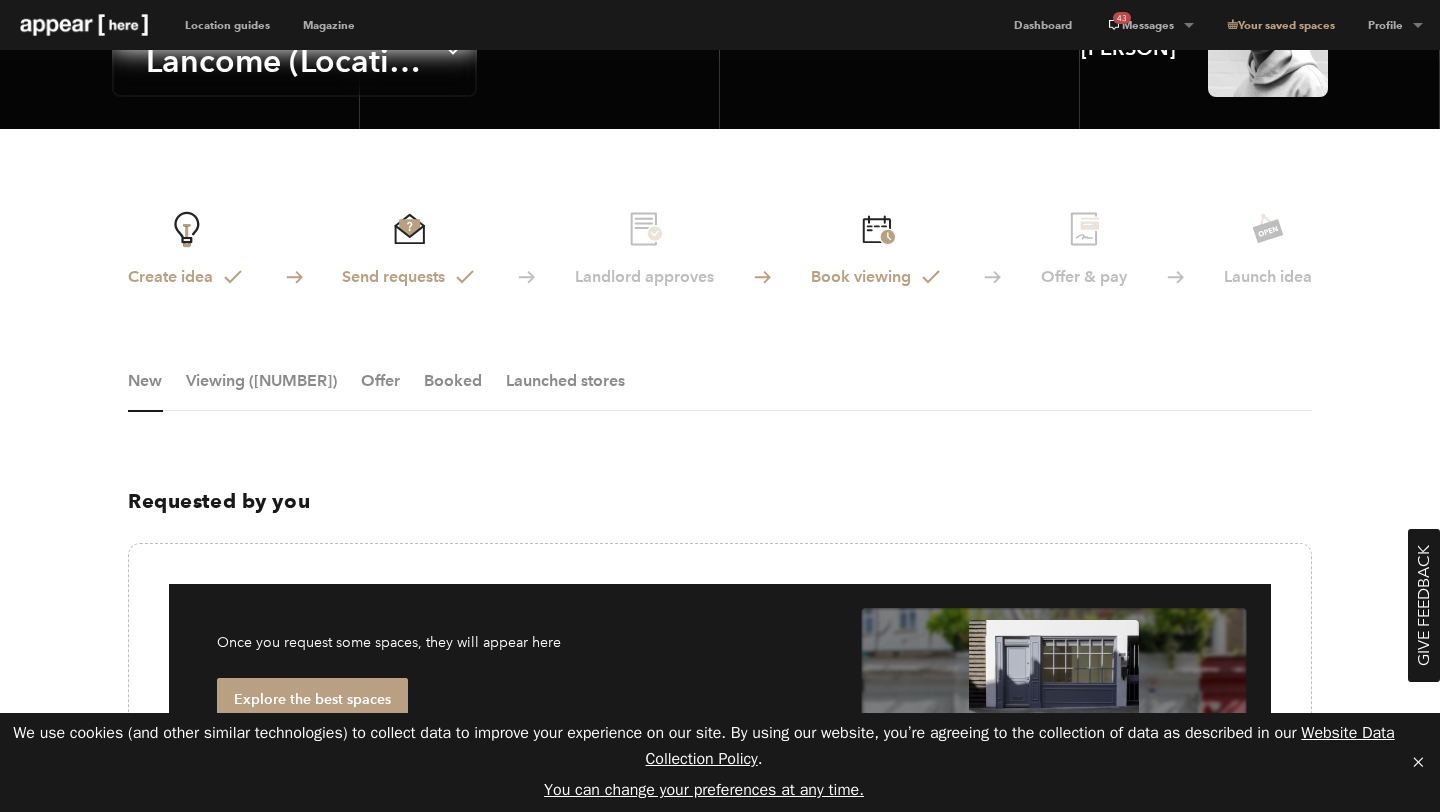 click on "Lancome (Location Live)" at bounding box center (289, 61) 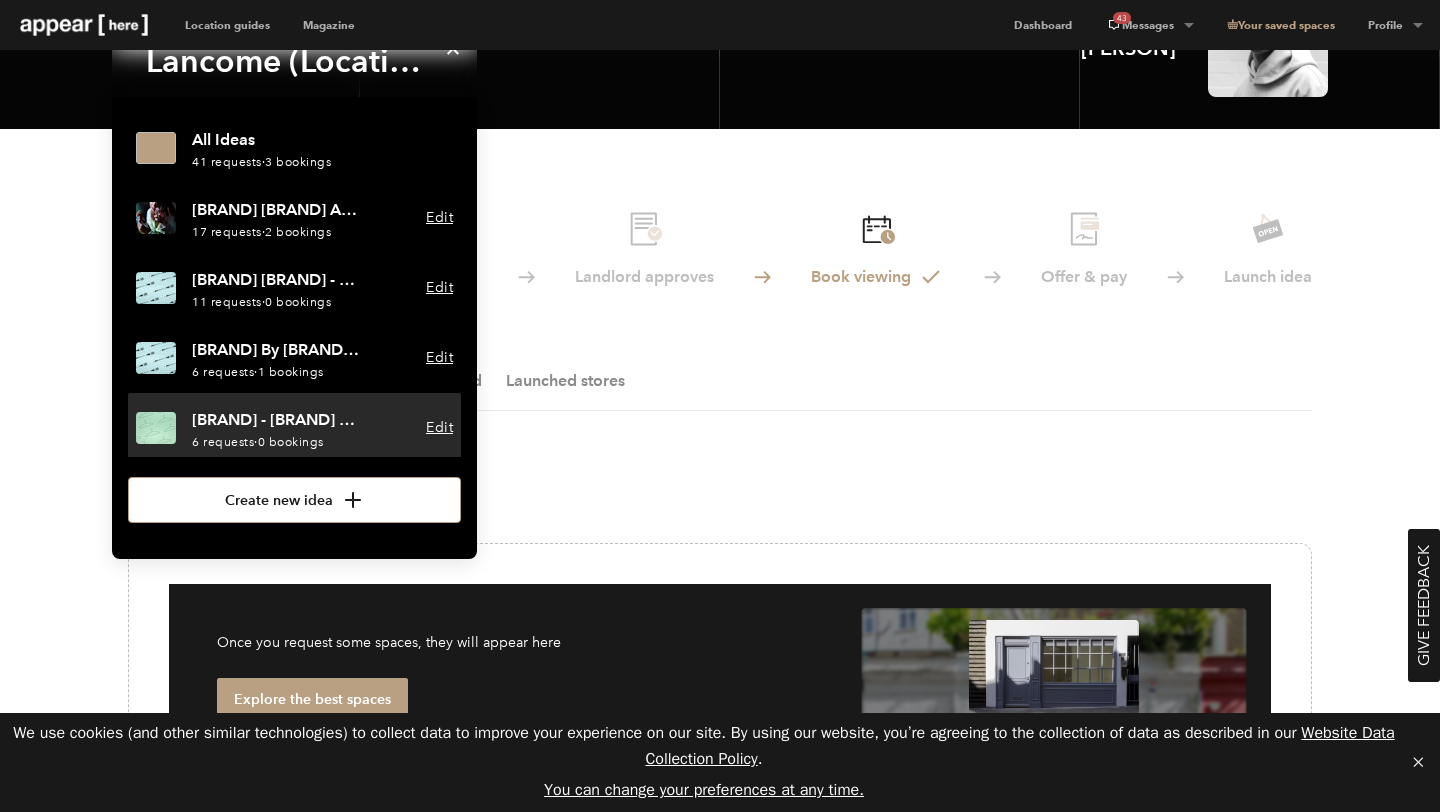 scroll, scrollTop: 92, scrollLeft: 0, axis: vertical 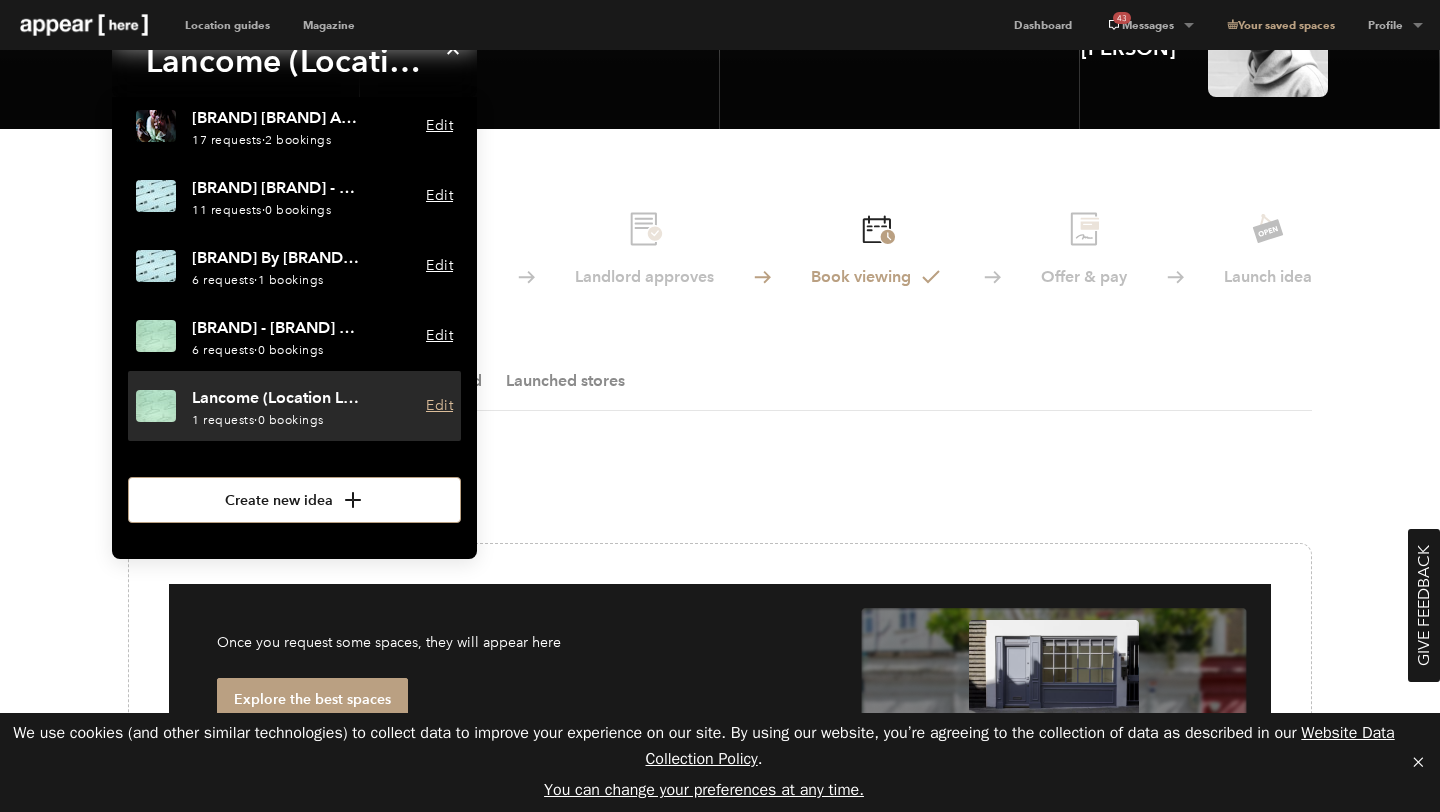 click on "Edit" at bounding box center [439, 406] 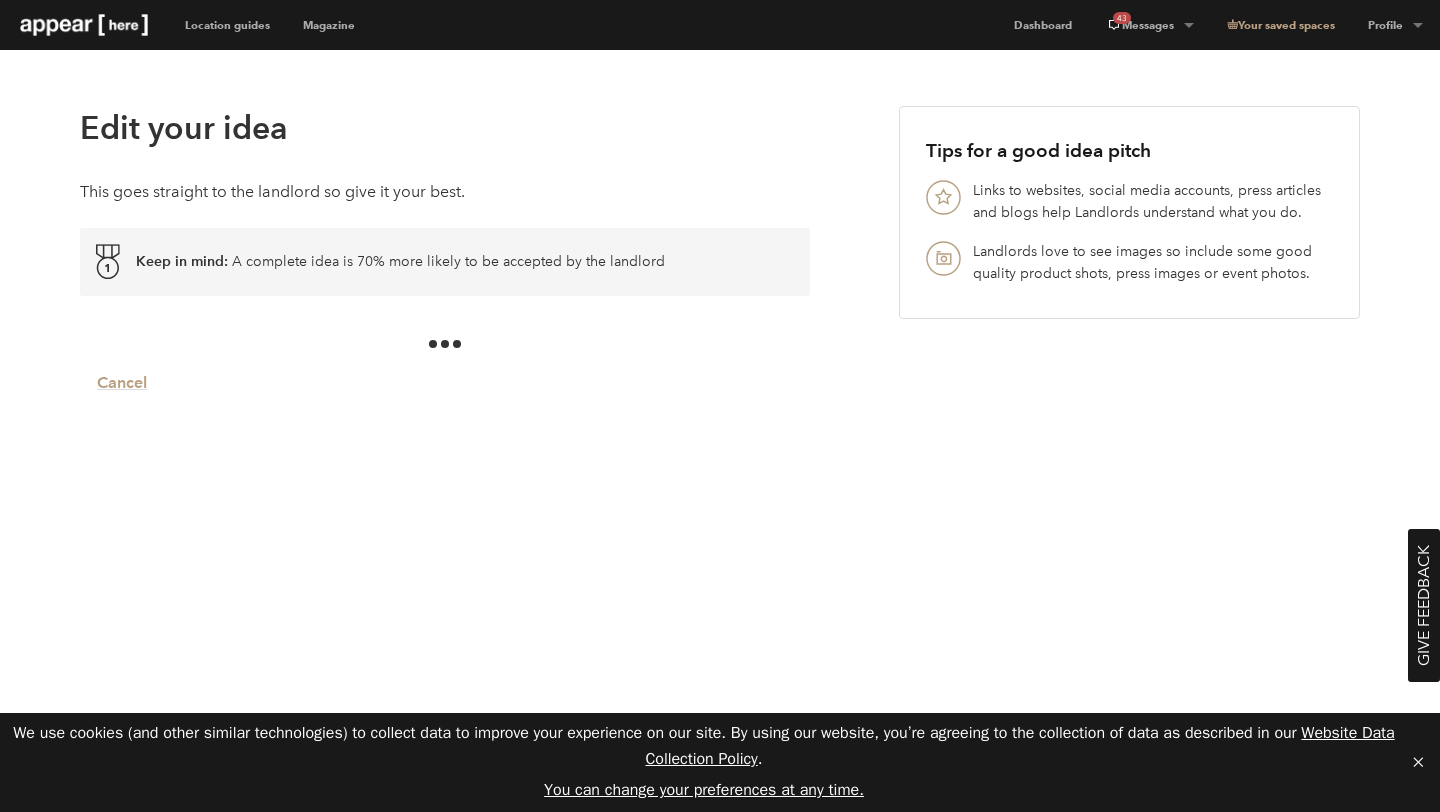 scroll, scrollTop: 0, scrollLeft: 0, axis: both 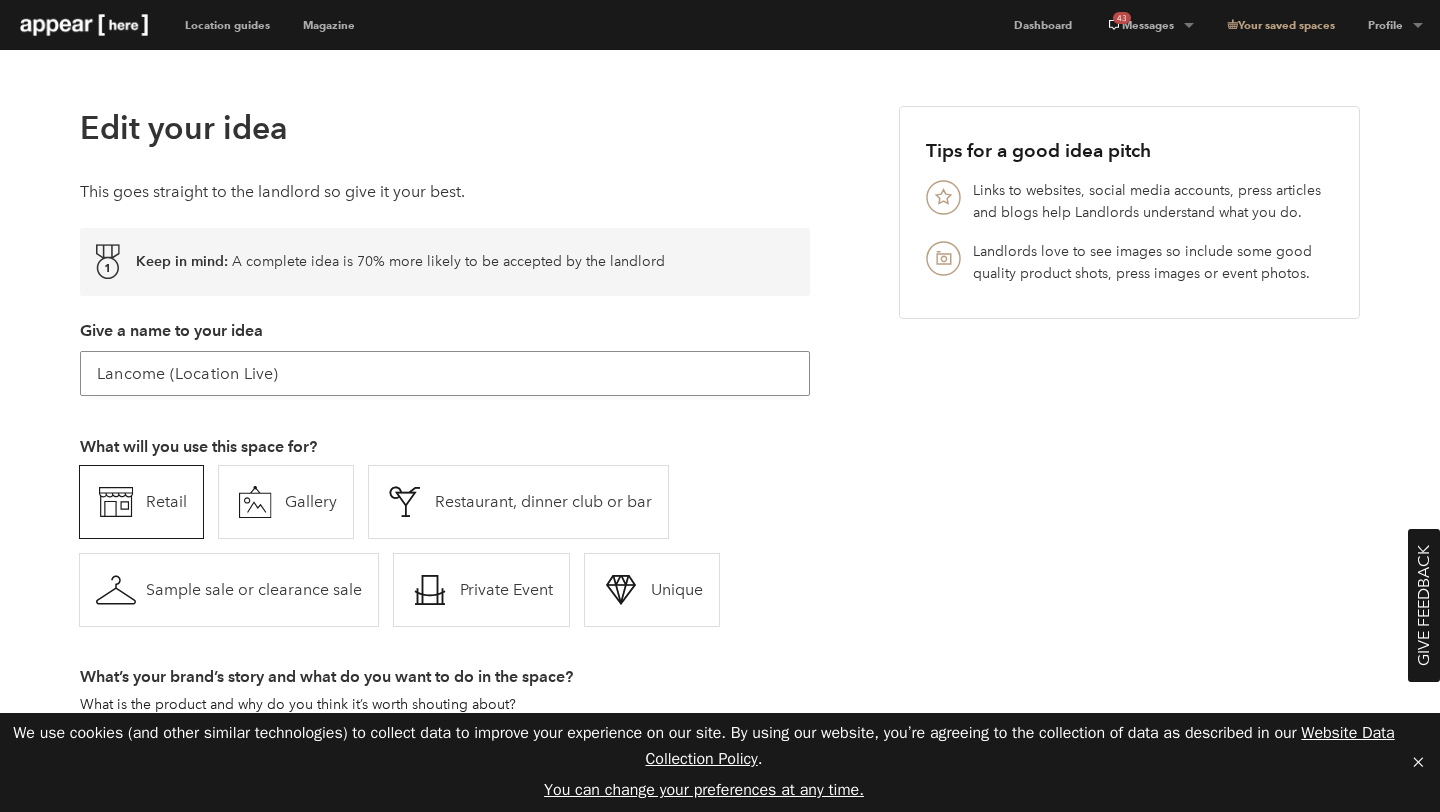 click on "Lancome (Location Live)" at bounding box center [445, 373] 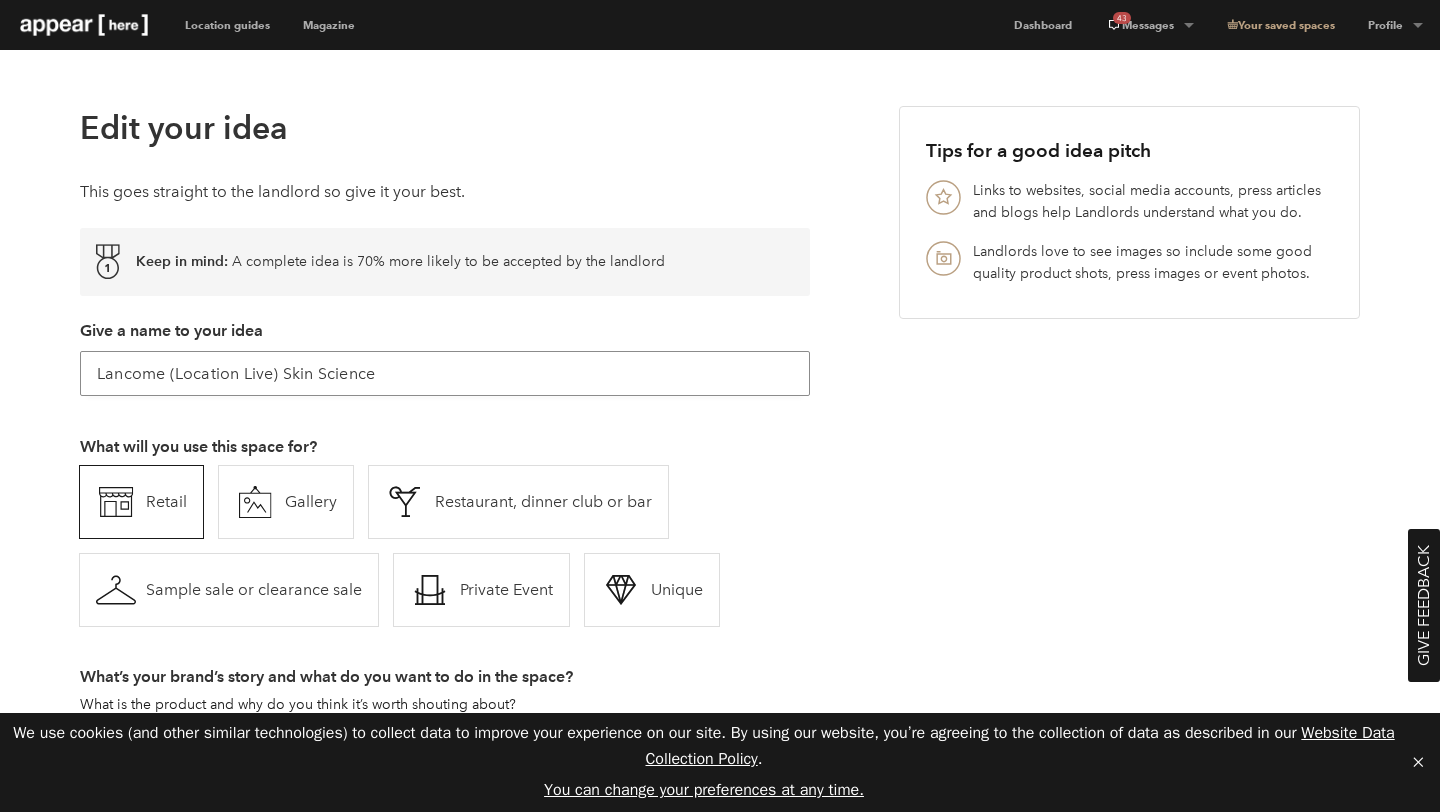 click on "Lancome (Location Live) Skin Science" at bounding box center [445, 373] 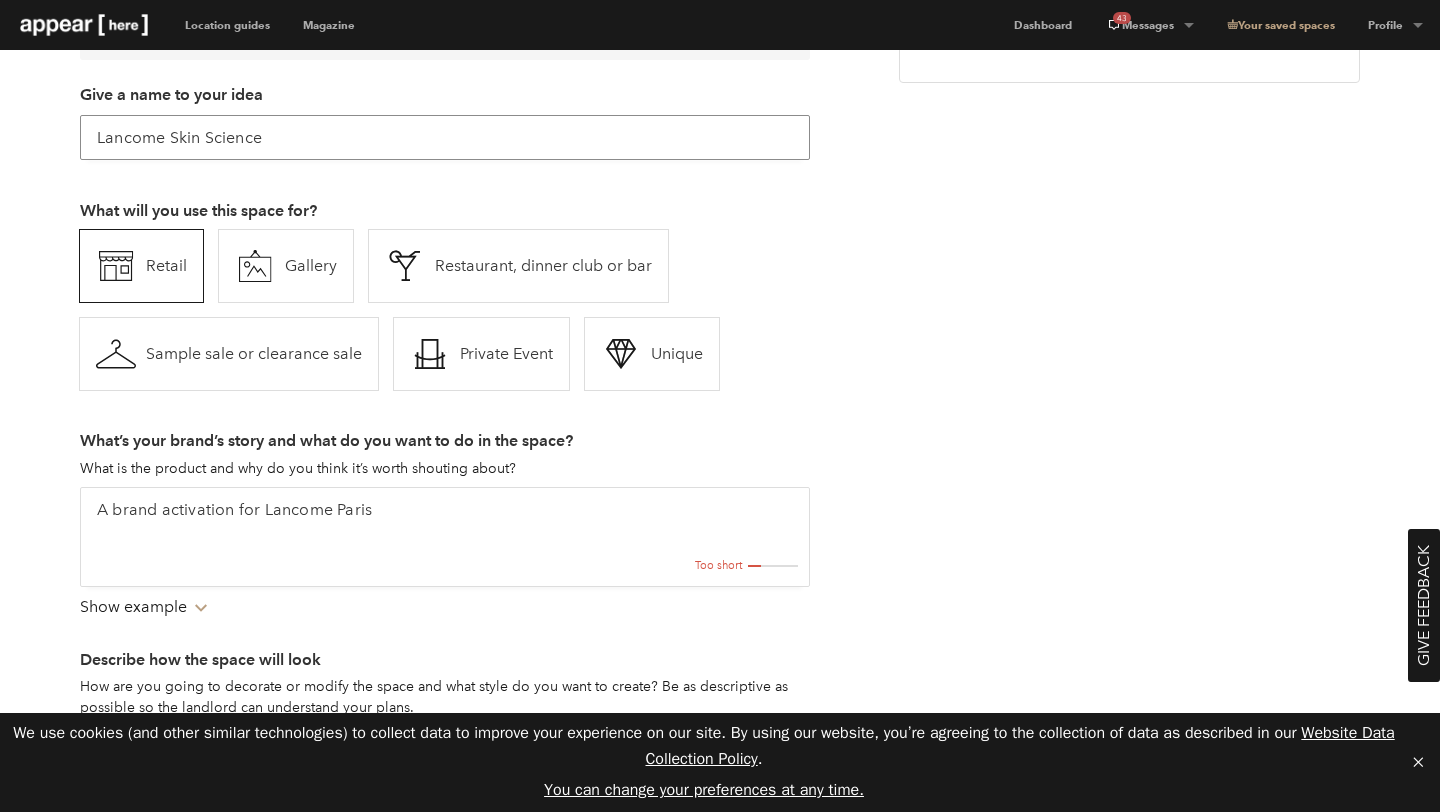 scroll, scrollTop: 252, scrollLeft: 0, axis: vertical 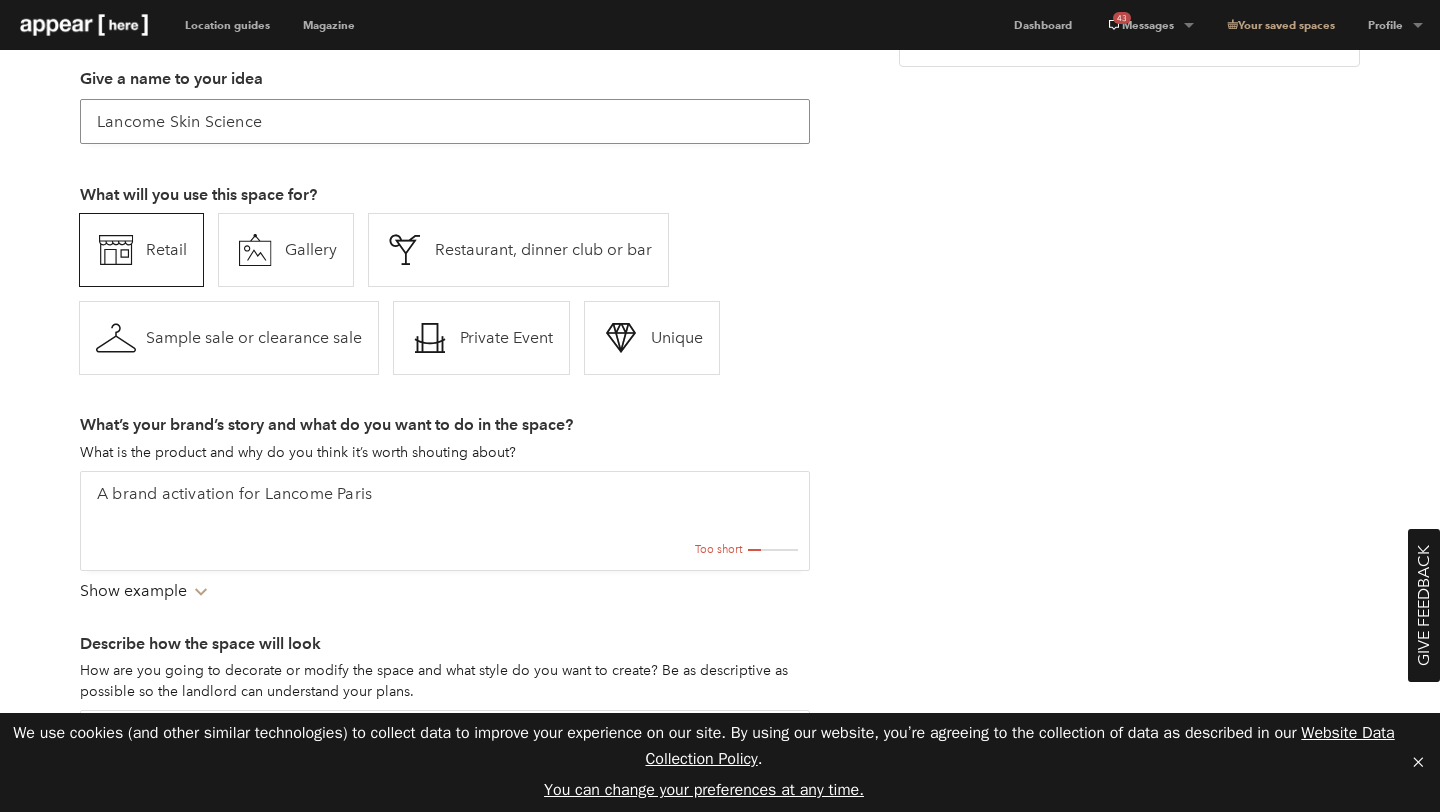 type on "Lancome Skin Science" 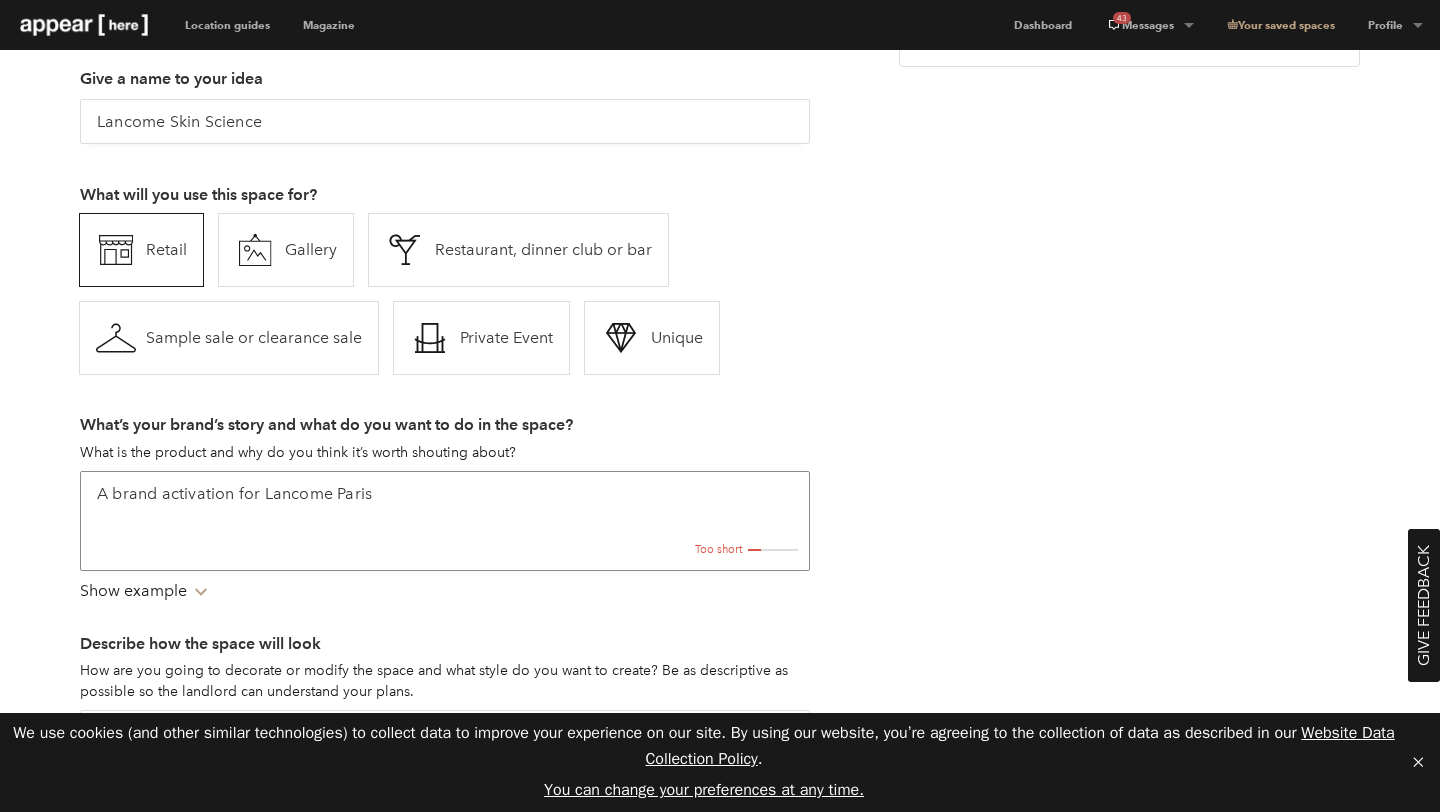 click on "A brand activation for Lancome Paris" at bounding box center [445, 521] 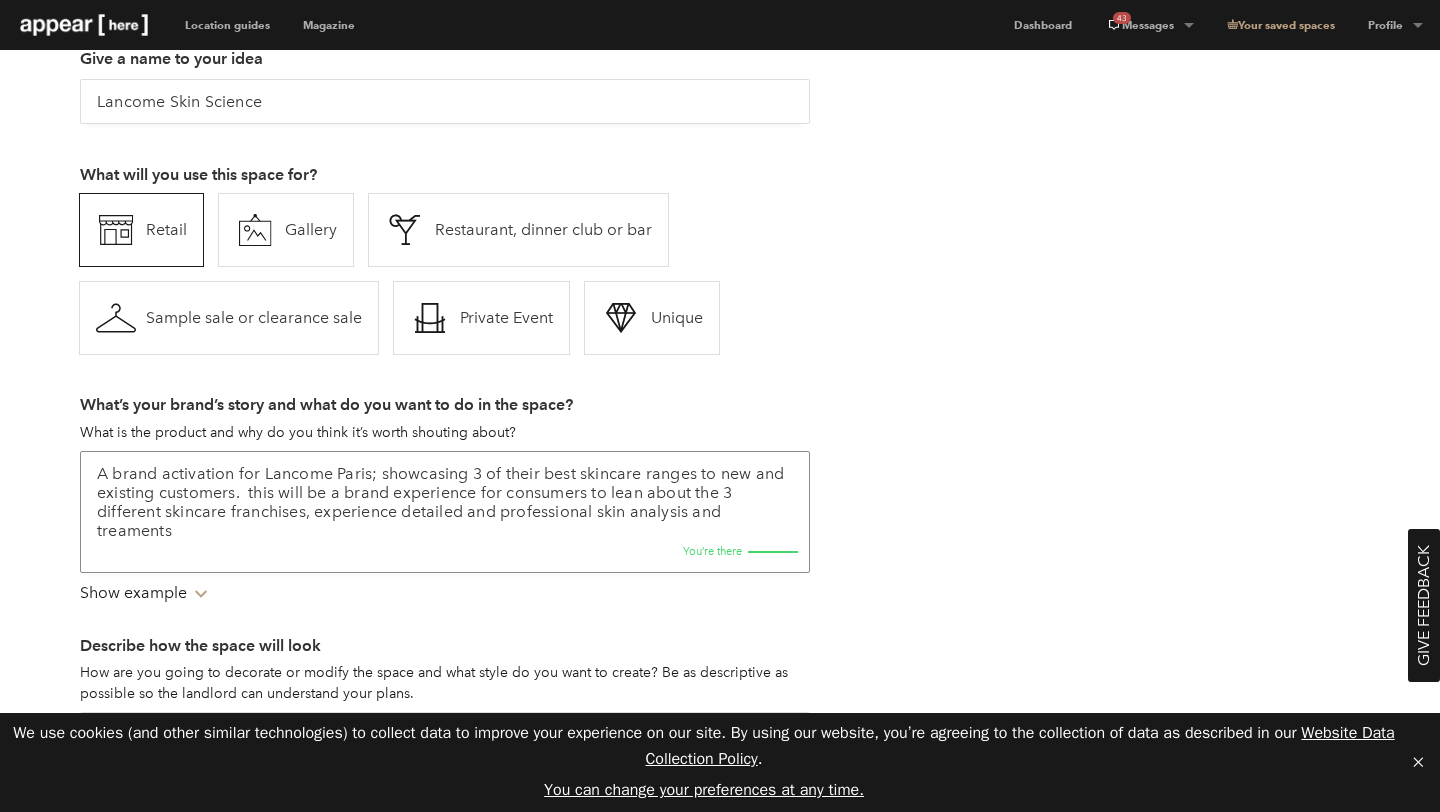 scroll, scrollTop: 273, scrollLeft: 0, axis: vertical 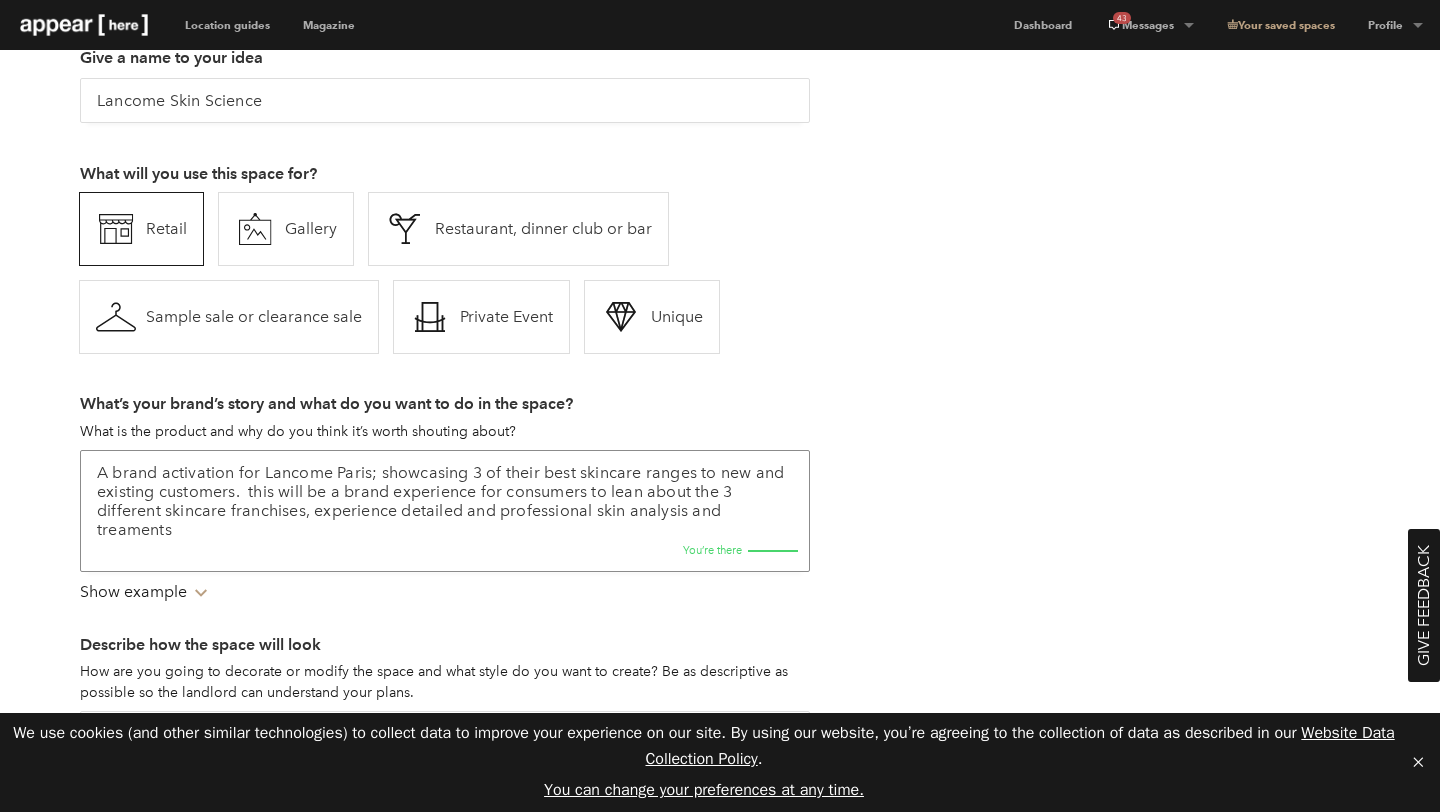 click on "A brand activation for Lancome Paris; showcasing 3 of their best skincare ranges to new and existing customers.  this will be a brand experience for consumers to lean about the 3 different skincare franchises, experience detailed and professional skin analysis and treaments" at bounding box center (445, 511) 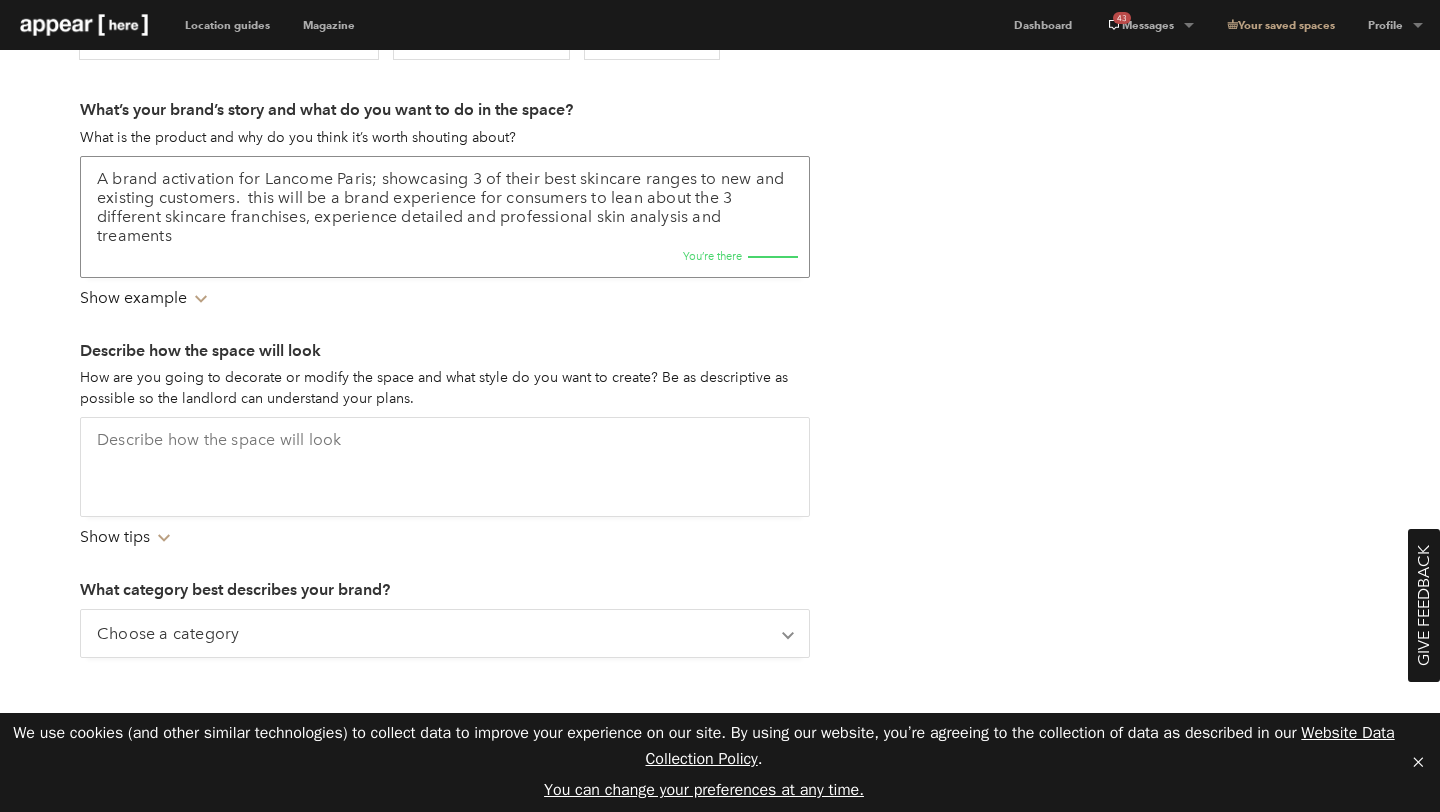 scroll, scrollTop: 574, scrollLeft: 0, axis: vertical 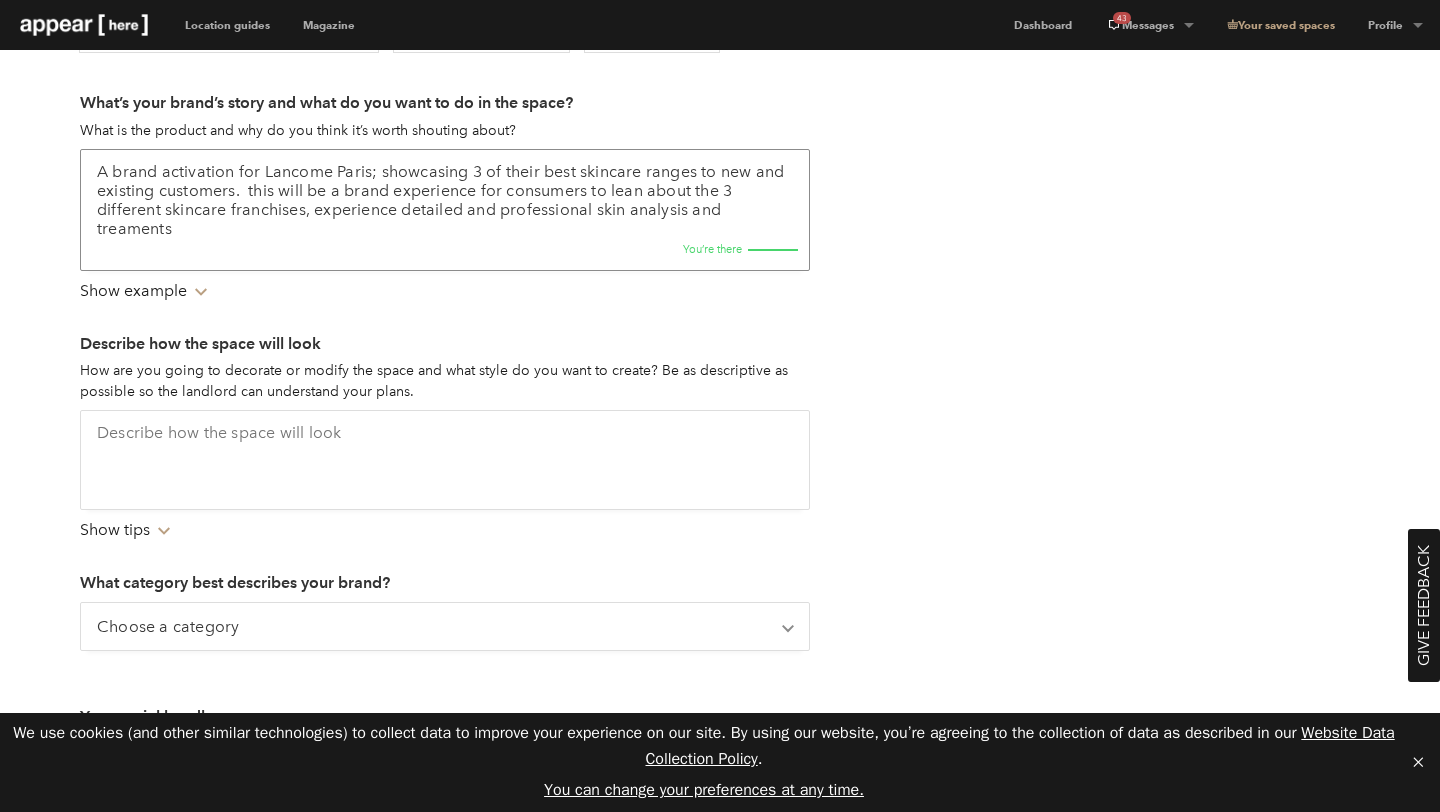 type on "A brand activation for Lancome Paris; showcasing 3 of their best skincare ranges to new and existing customers.  this will be a brand experience for consumers to lean about the 3 different skincare franchises, experience detailed and professional skin analysis and treaments" 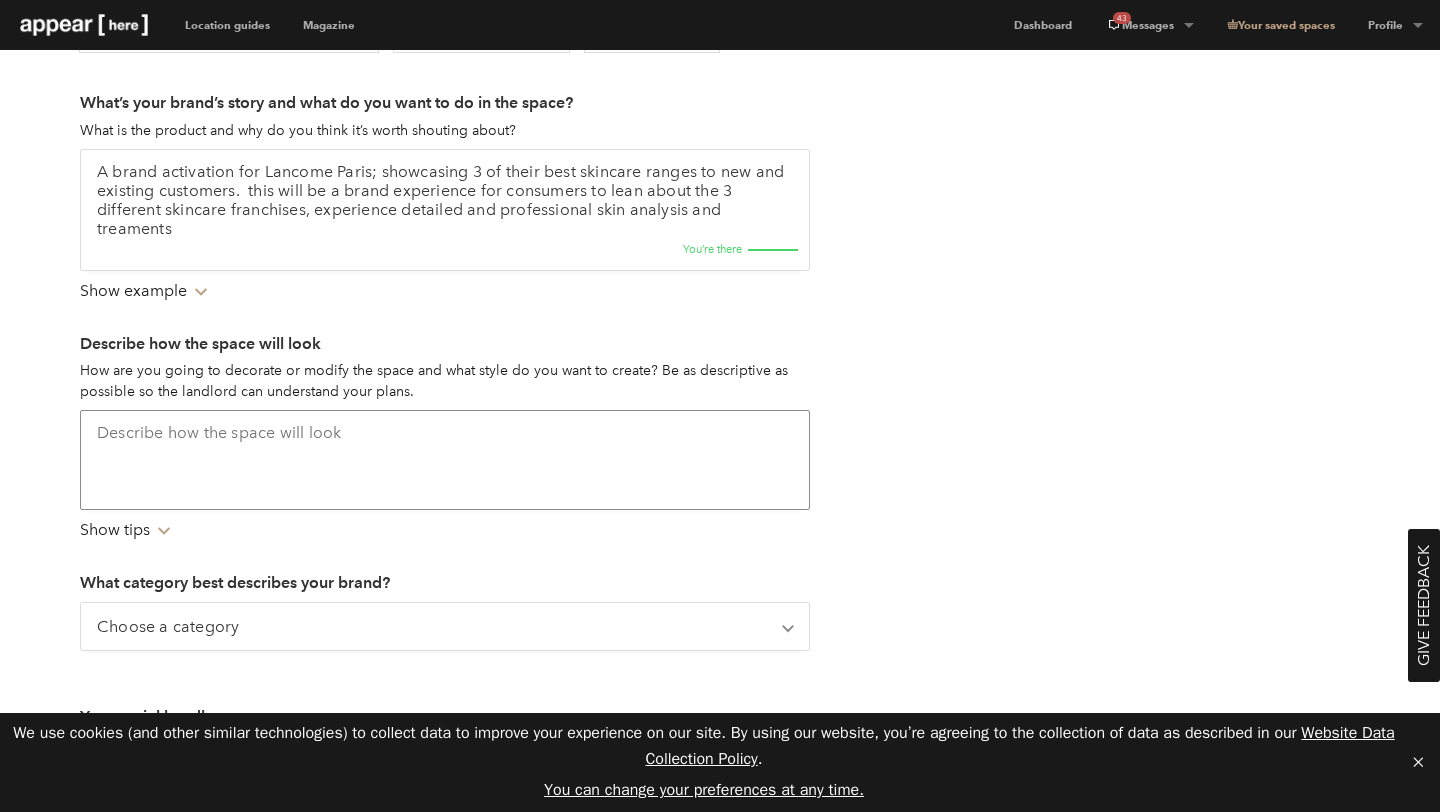 click at bounding box center [445, 460] 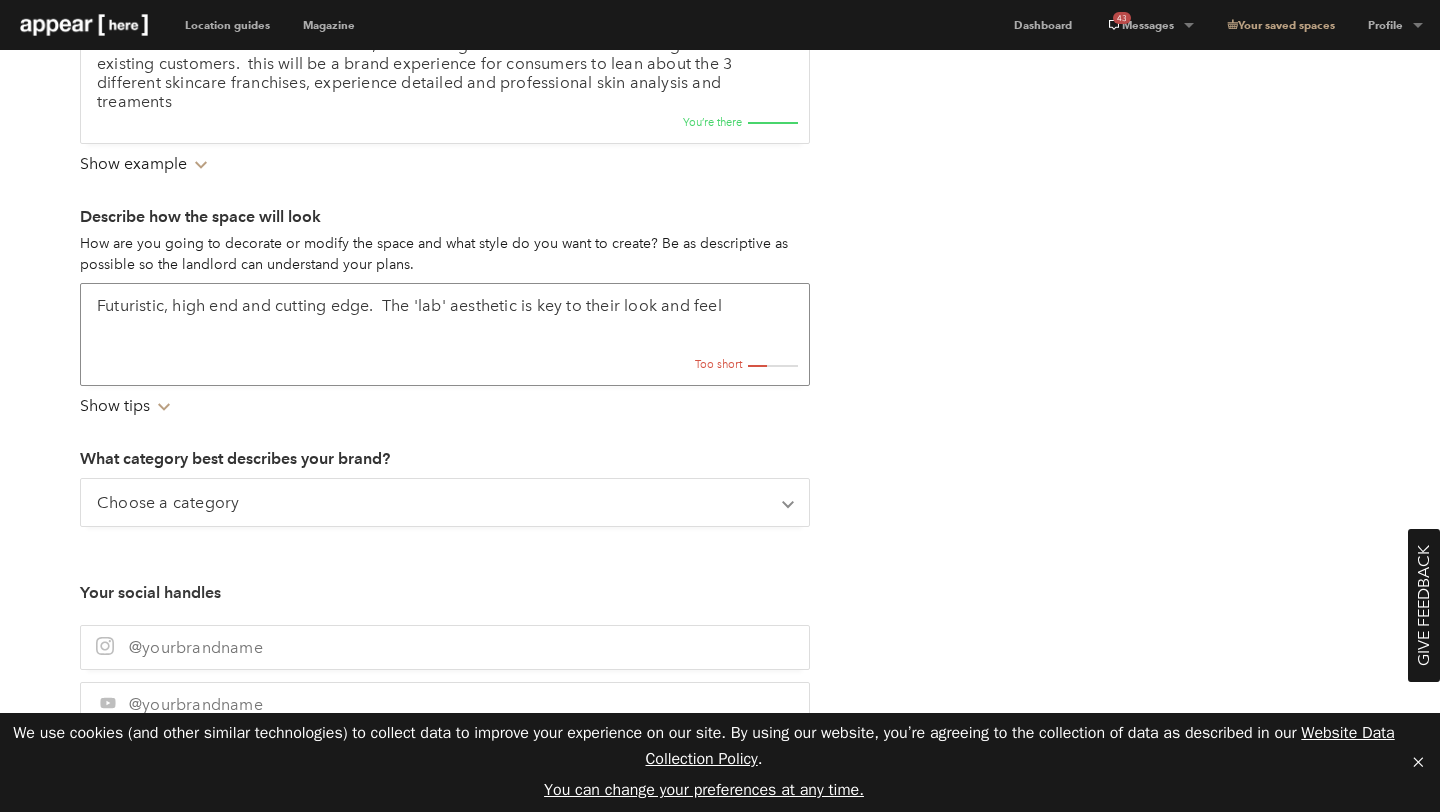 scroll, scrollTop: 706, scrollLeft: 0, axis: vertical 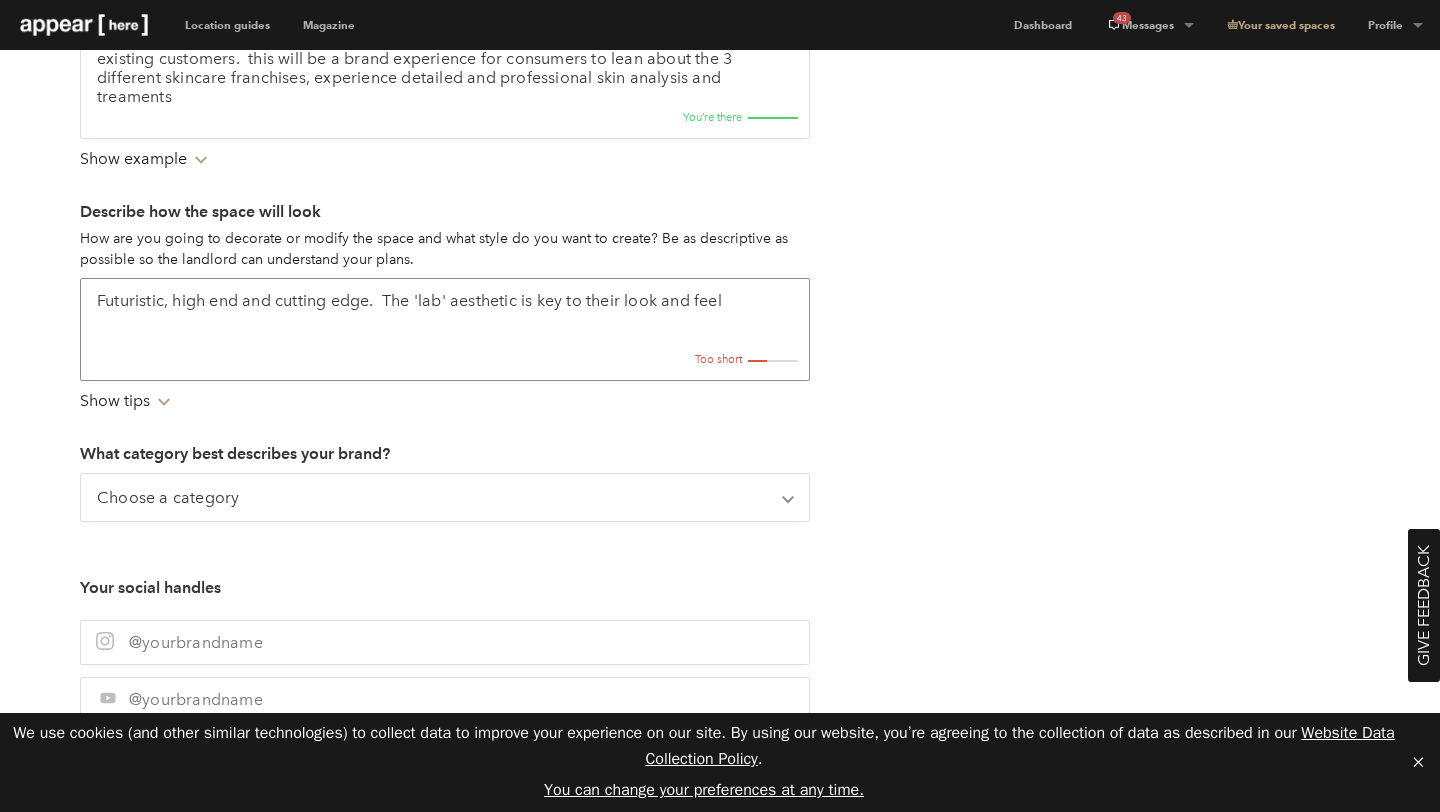 type on "Futuristic, high end and cutting edge.  The 'lab' aesthetic is key to their look and feel" 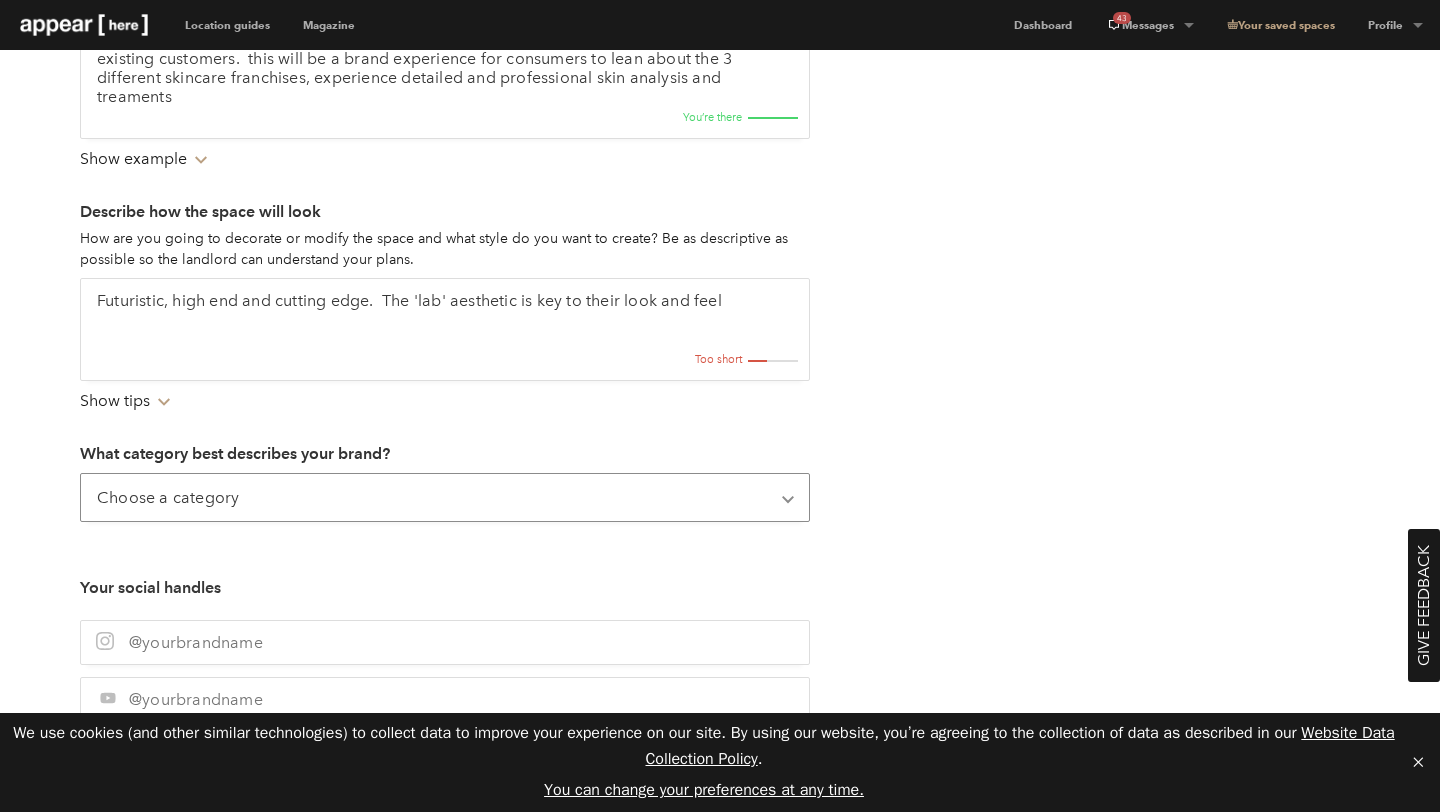 click on "Choose a category Accessories Agency Automotive Beauty Business Services Charity, Government & NGO Consumer Packaged Goods Electronics & Appliances Fashion Food & Beverage Health & Wellbeing Homeware Kids Clothing and Toys Leisure, Events & Experiential Media & Creative" at bounding box center [445, 497] 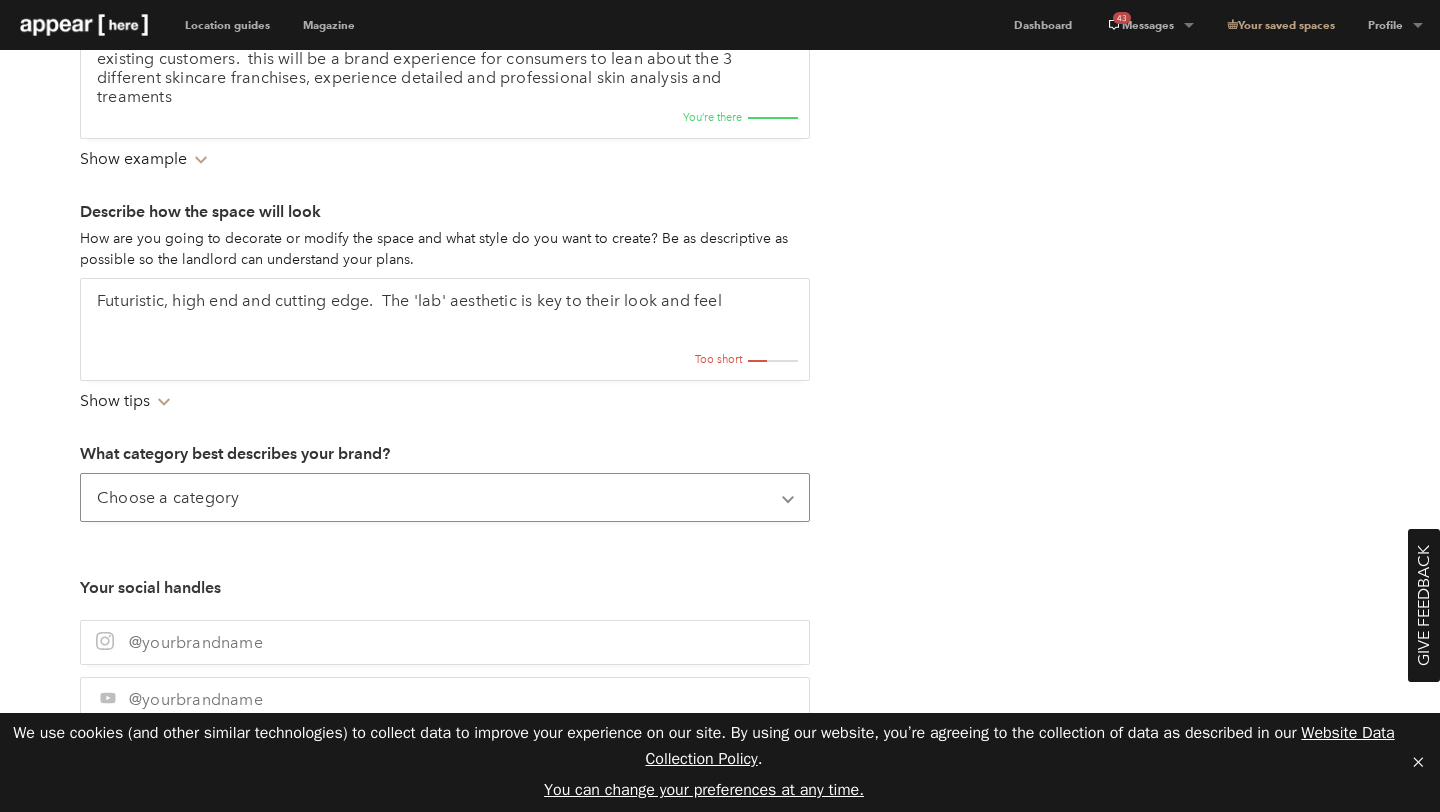 select on "beauty" 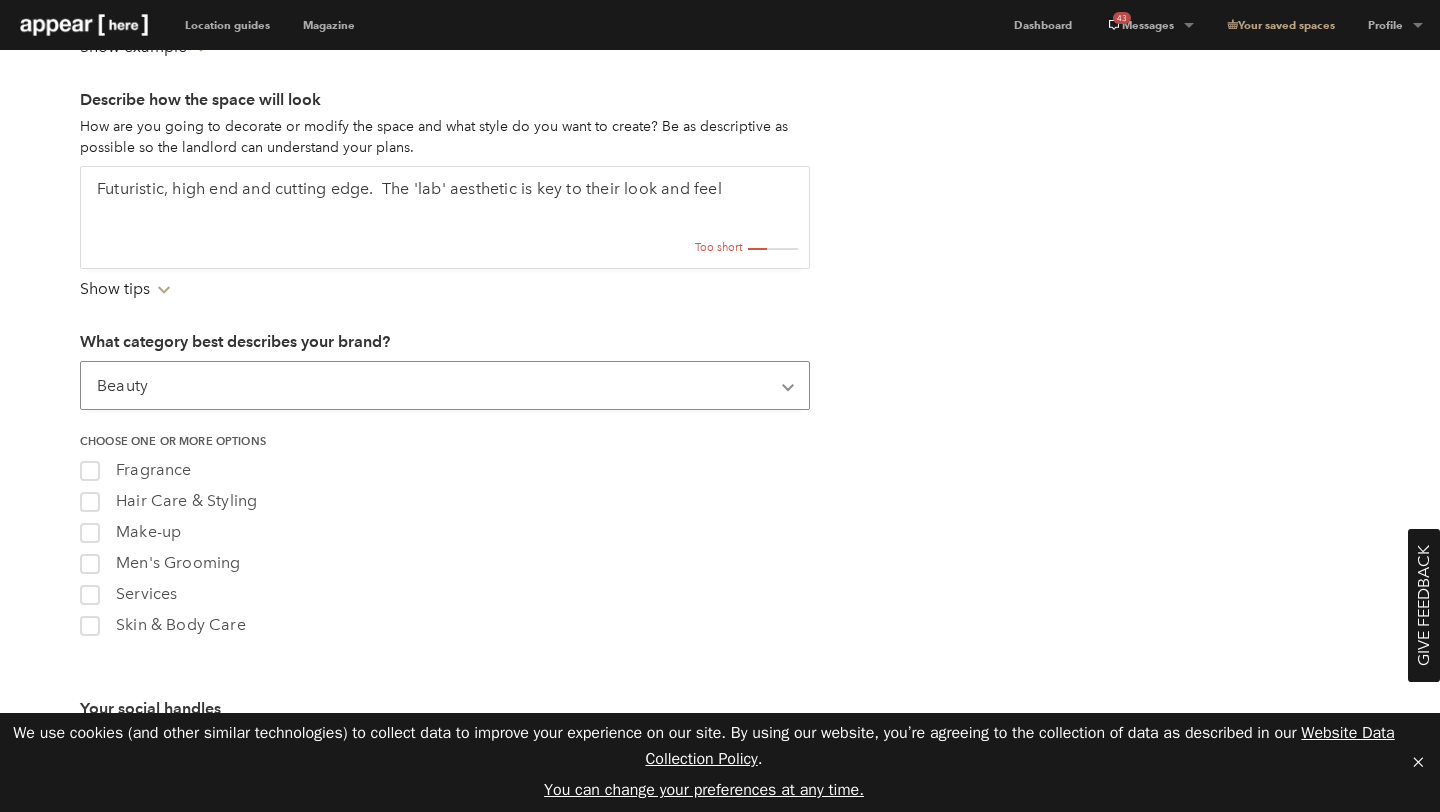 scroll, scrollTop: 829, scrollLeft: 0, axis: vertical 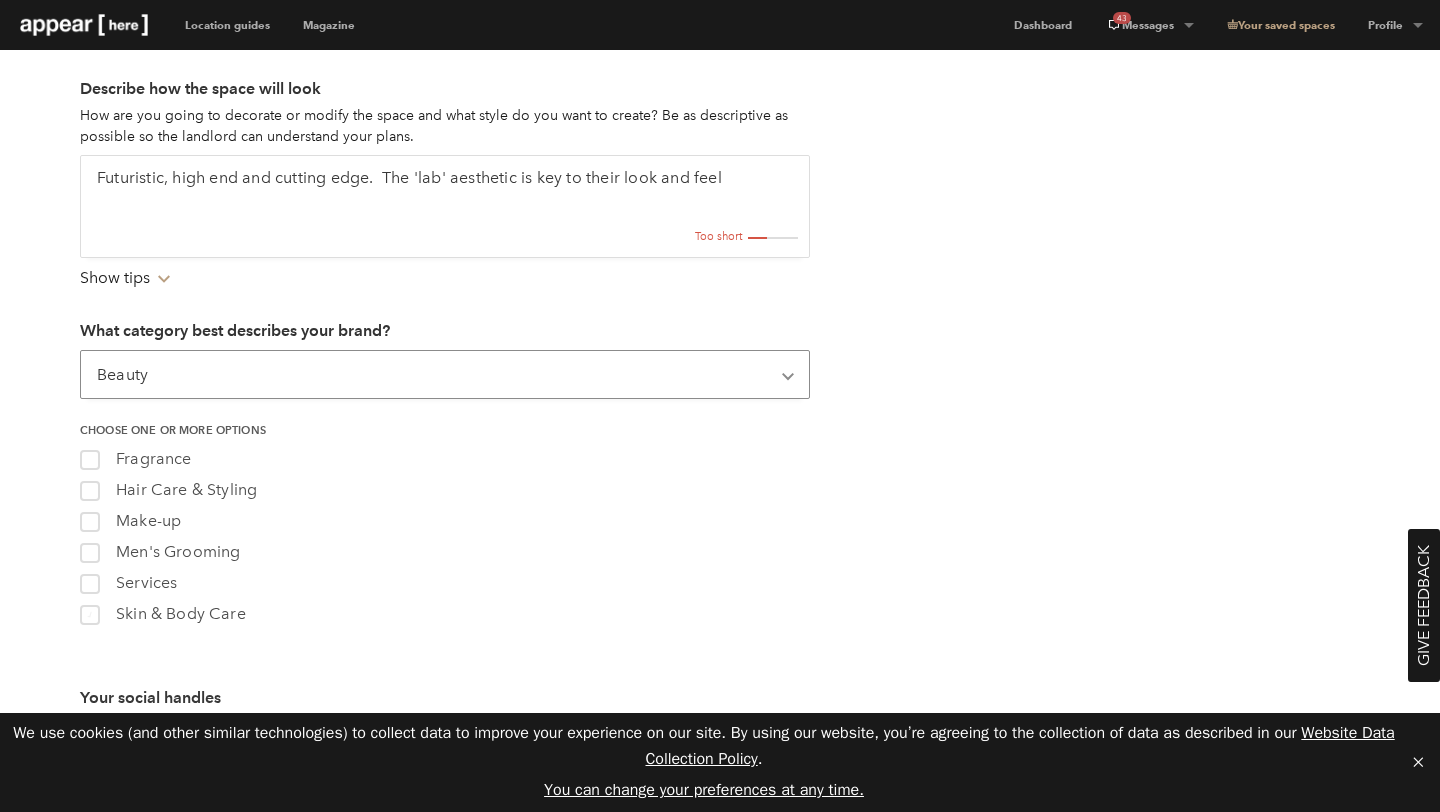 click at bounding box center [90, 615] 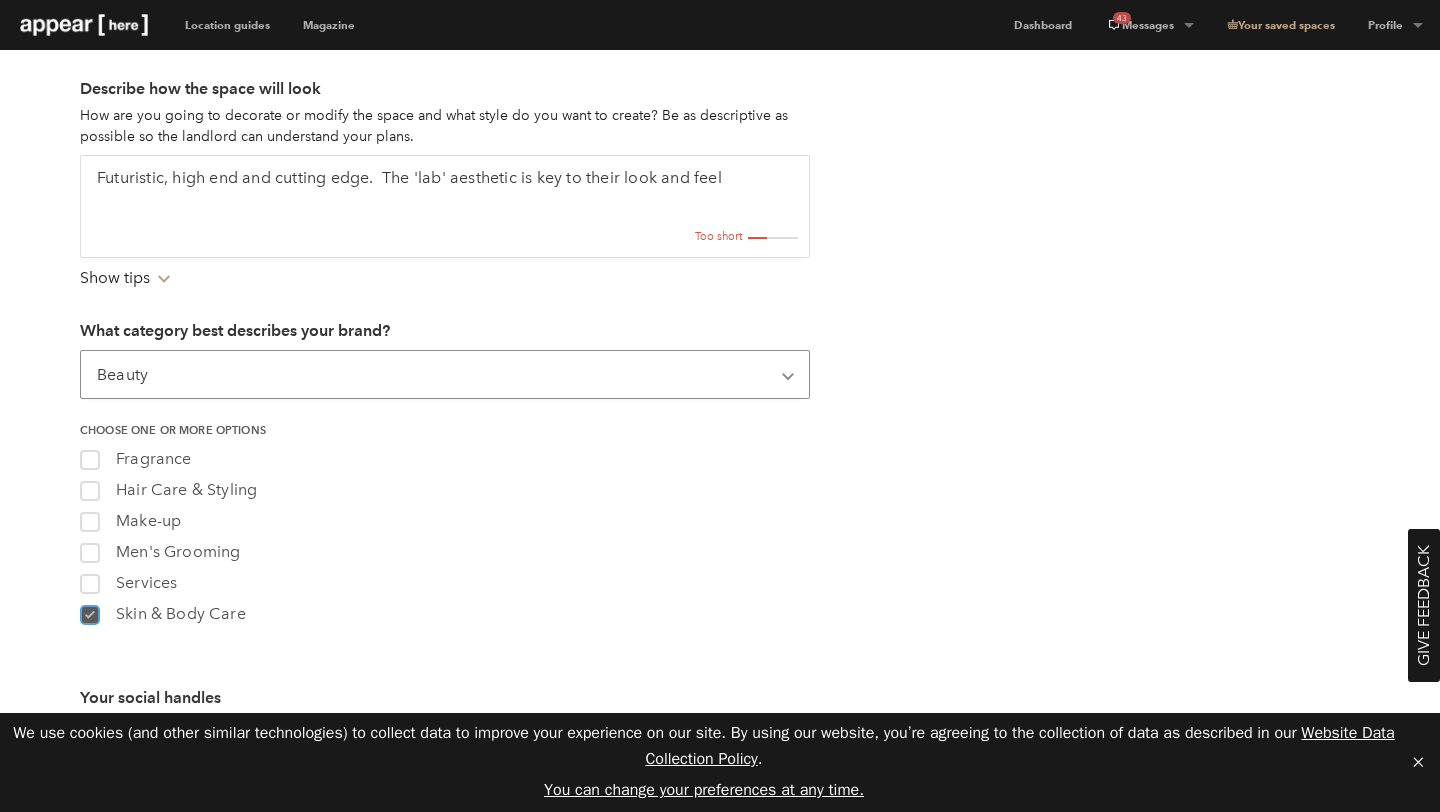 checkbox on "true" 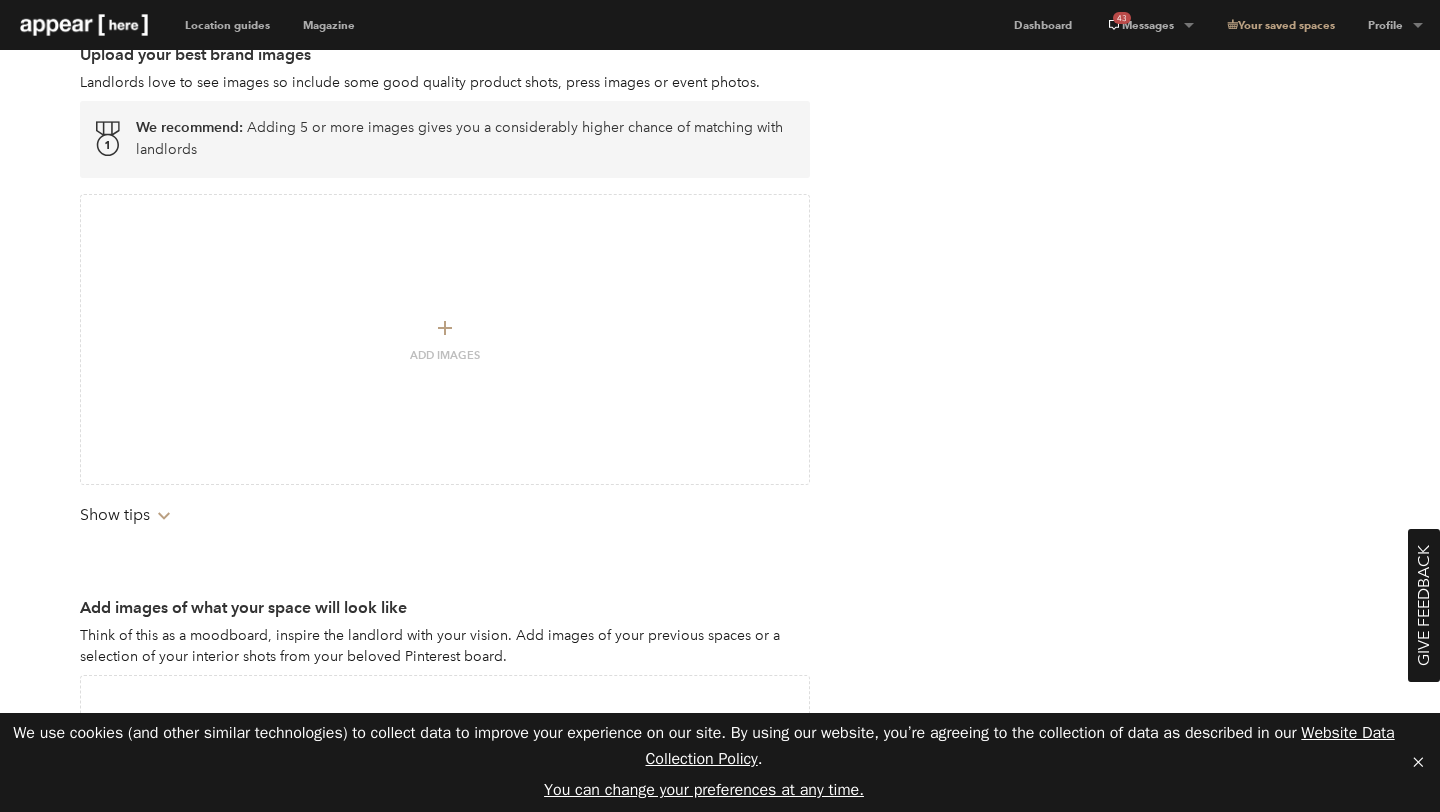 scroll, scrollTop: 1855, scrollLeft: 0, axis: vertical 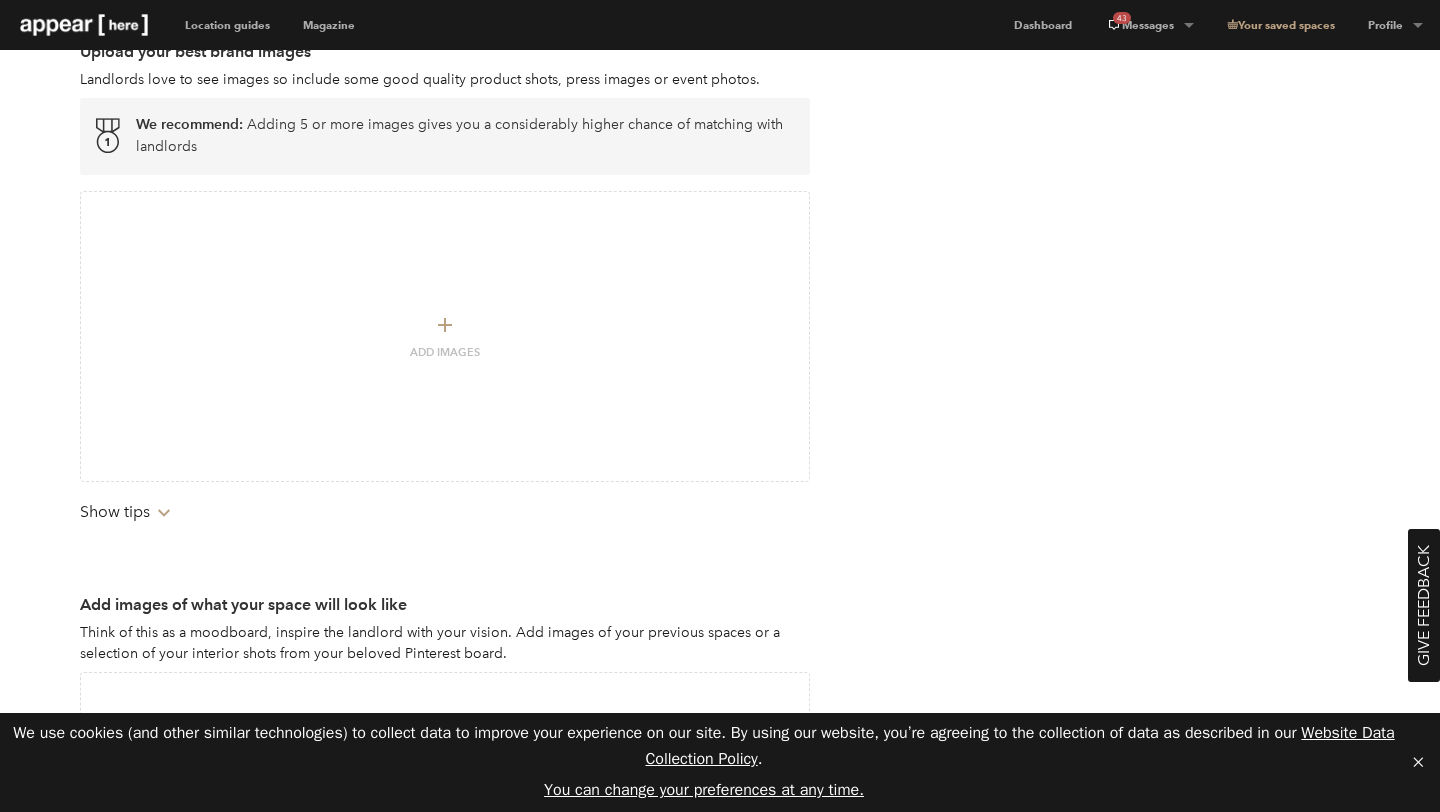 click on "Artboard Add Images" at bounding box center [445, 337] 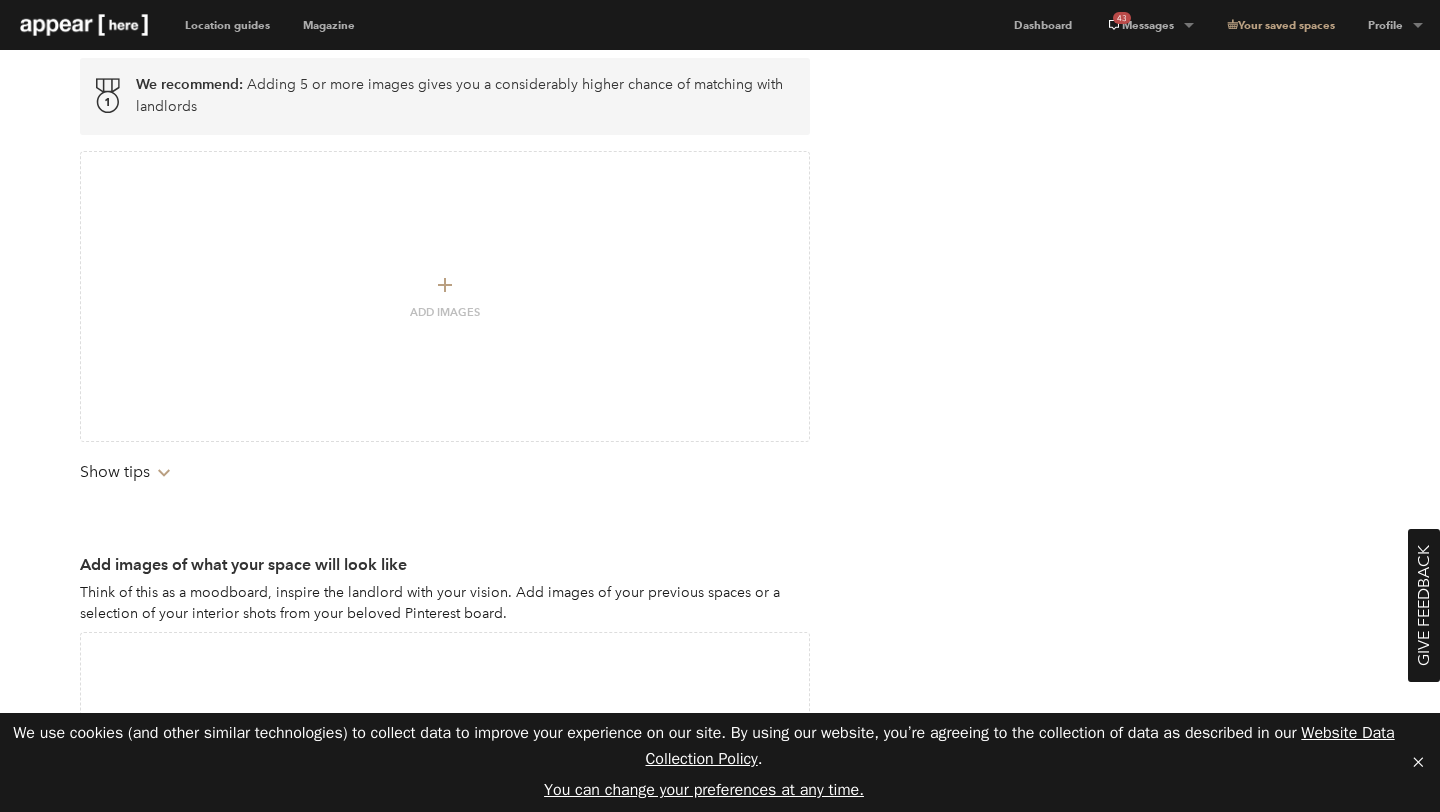 scroll, scrollTop: 1891, scrollLeft: 0, axis: vertical 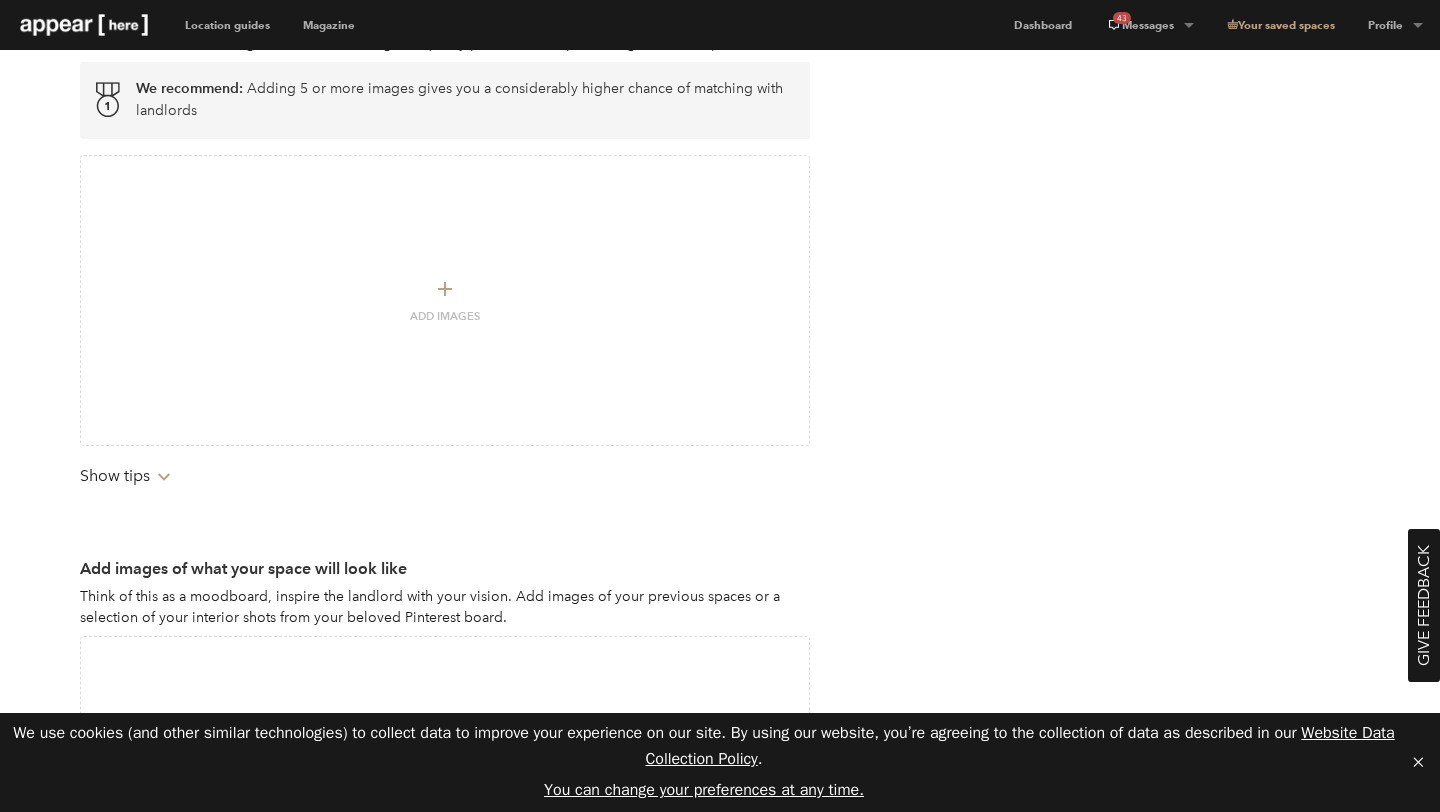 click on "Chevron-up" at bounding box center (164, 477) 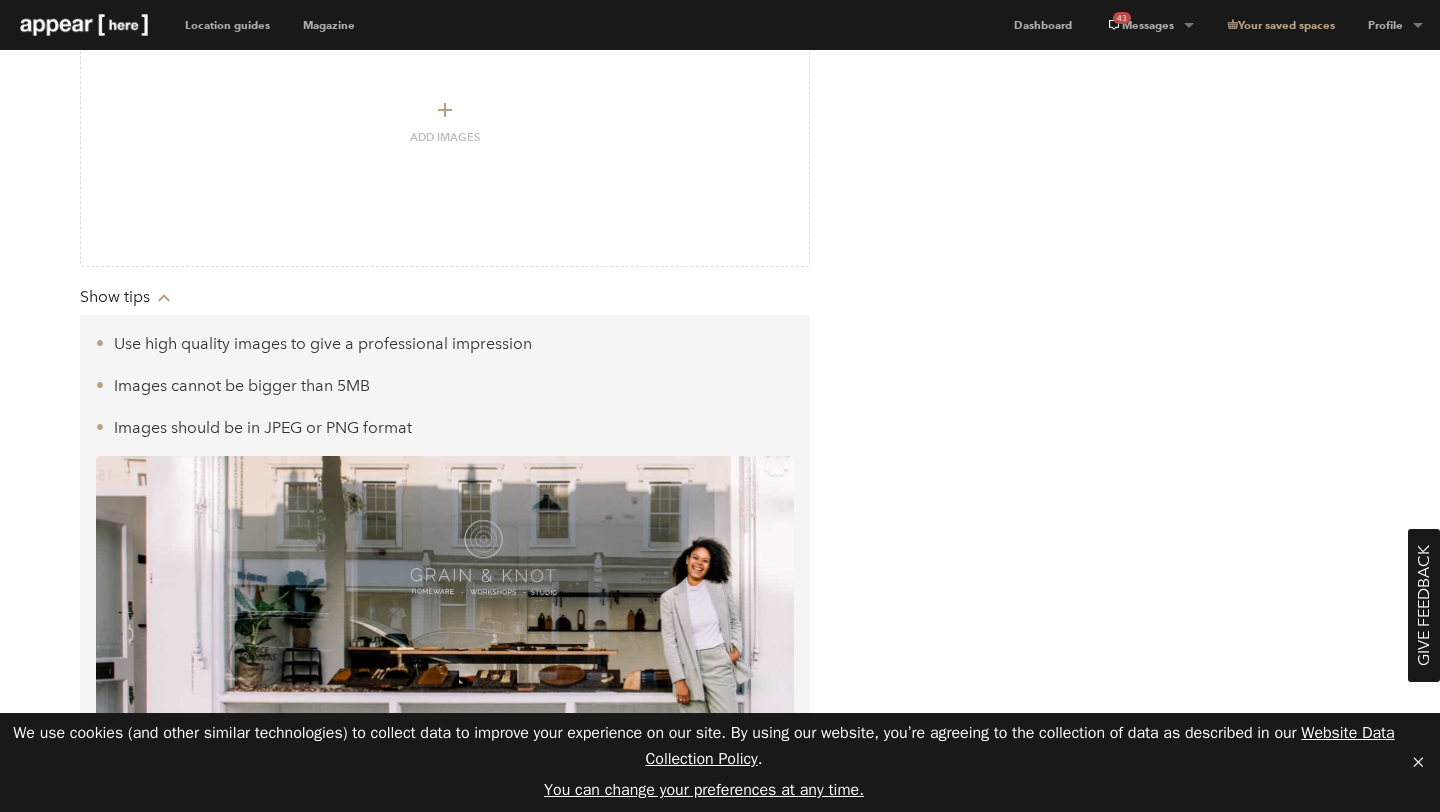 scroll, scrollTop: 2088, scrollLeft: 0, axis: vertical 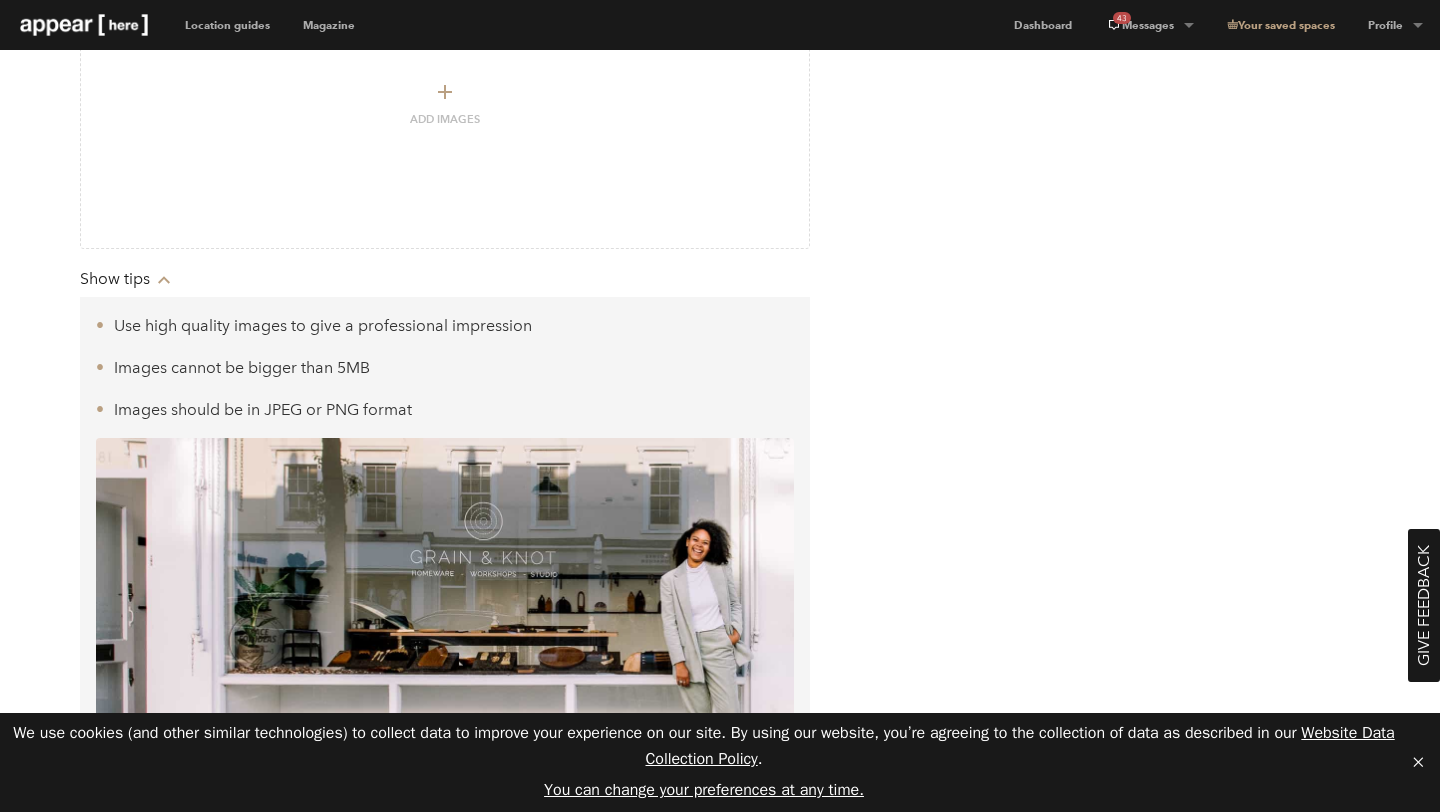 click on "Artboard Add Images" at bounding box center (445, 104) 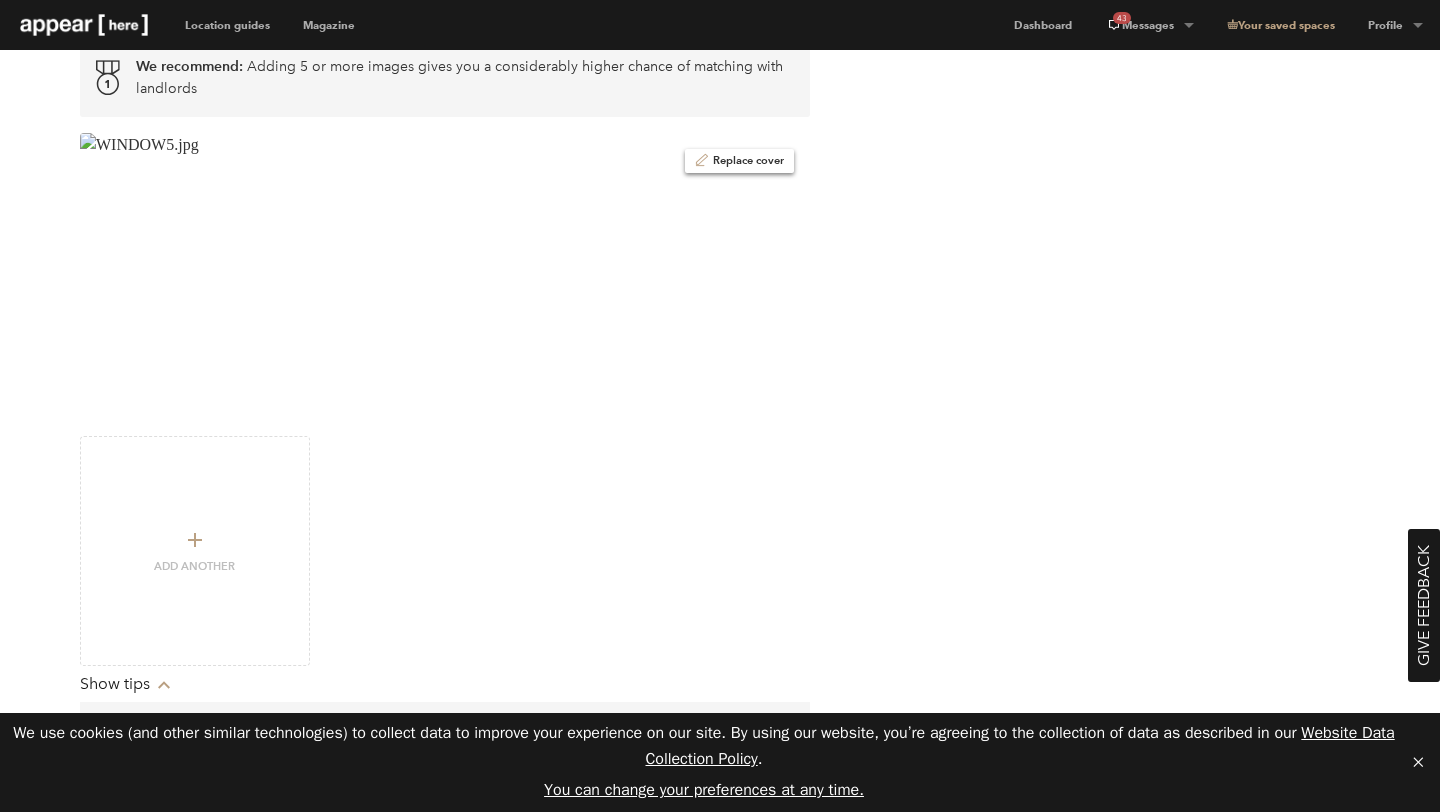 scroll, scrollTop: 1928, scrollLeft: 0, axis: vertical 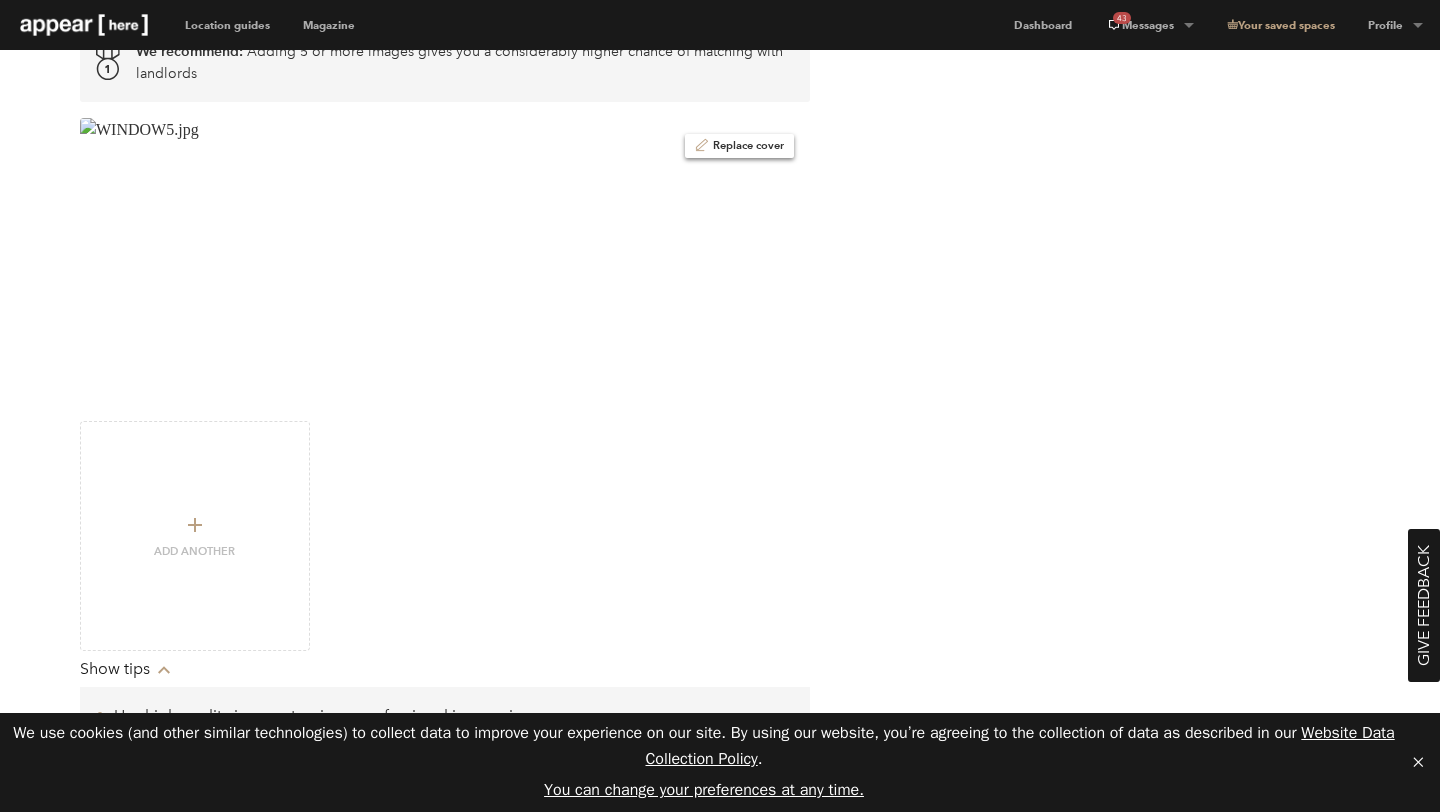 click on "Artboard Add another" at bounding box center (195, 536) 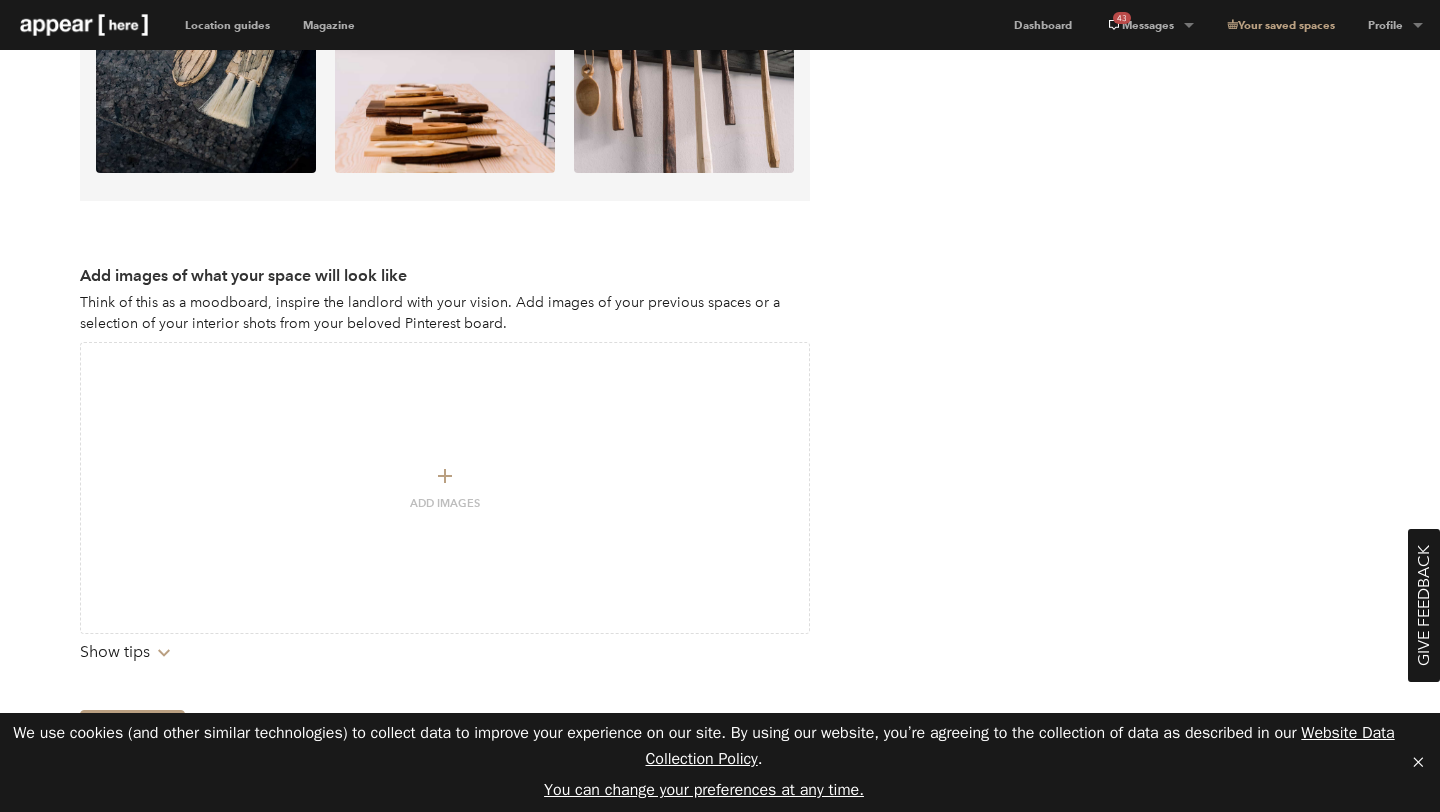 scroll, scrollTop: 3220, scrollLeft: 0, axis: vertical 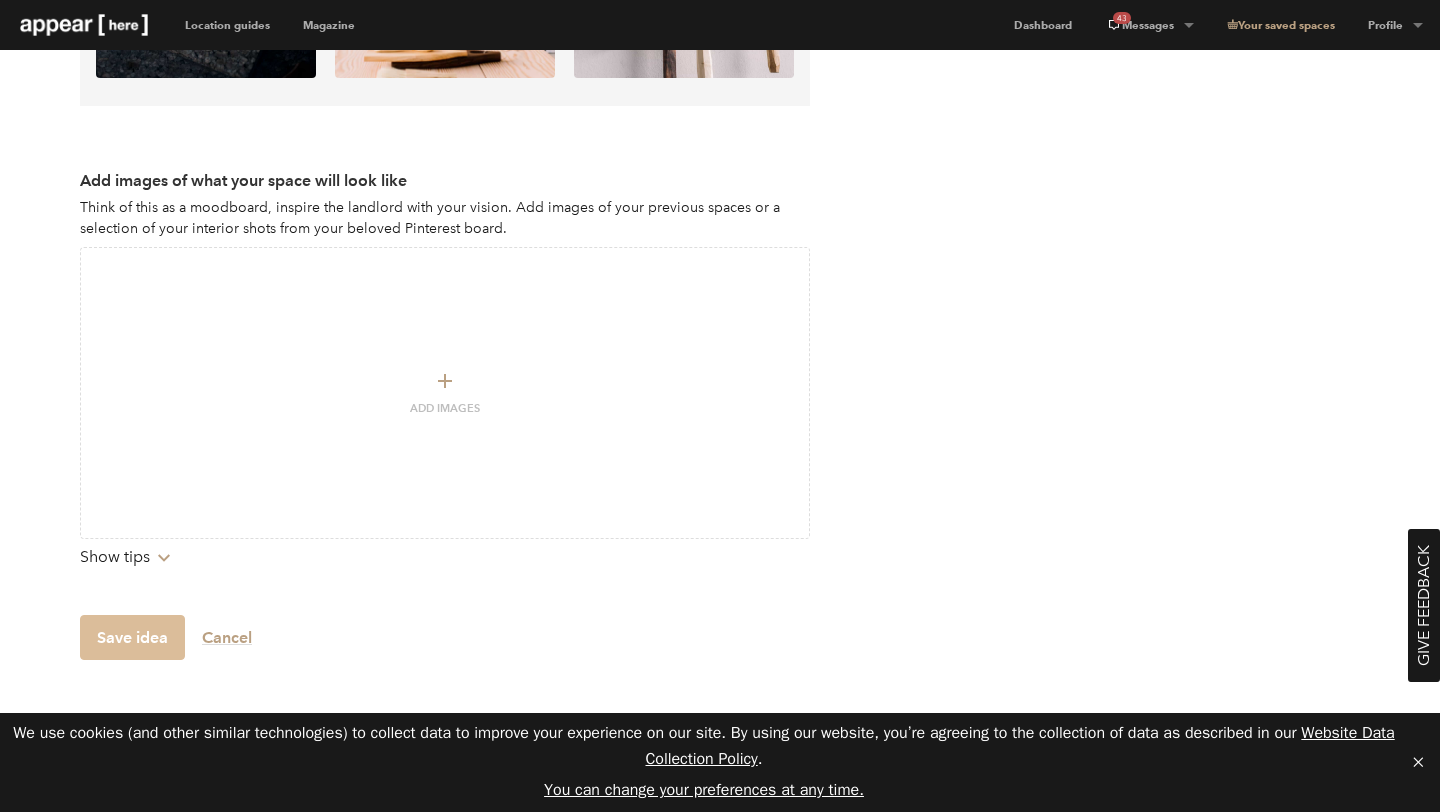 click on "Save idea" at bounding box center (132, 637) 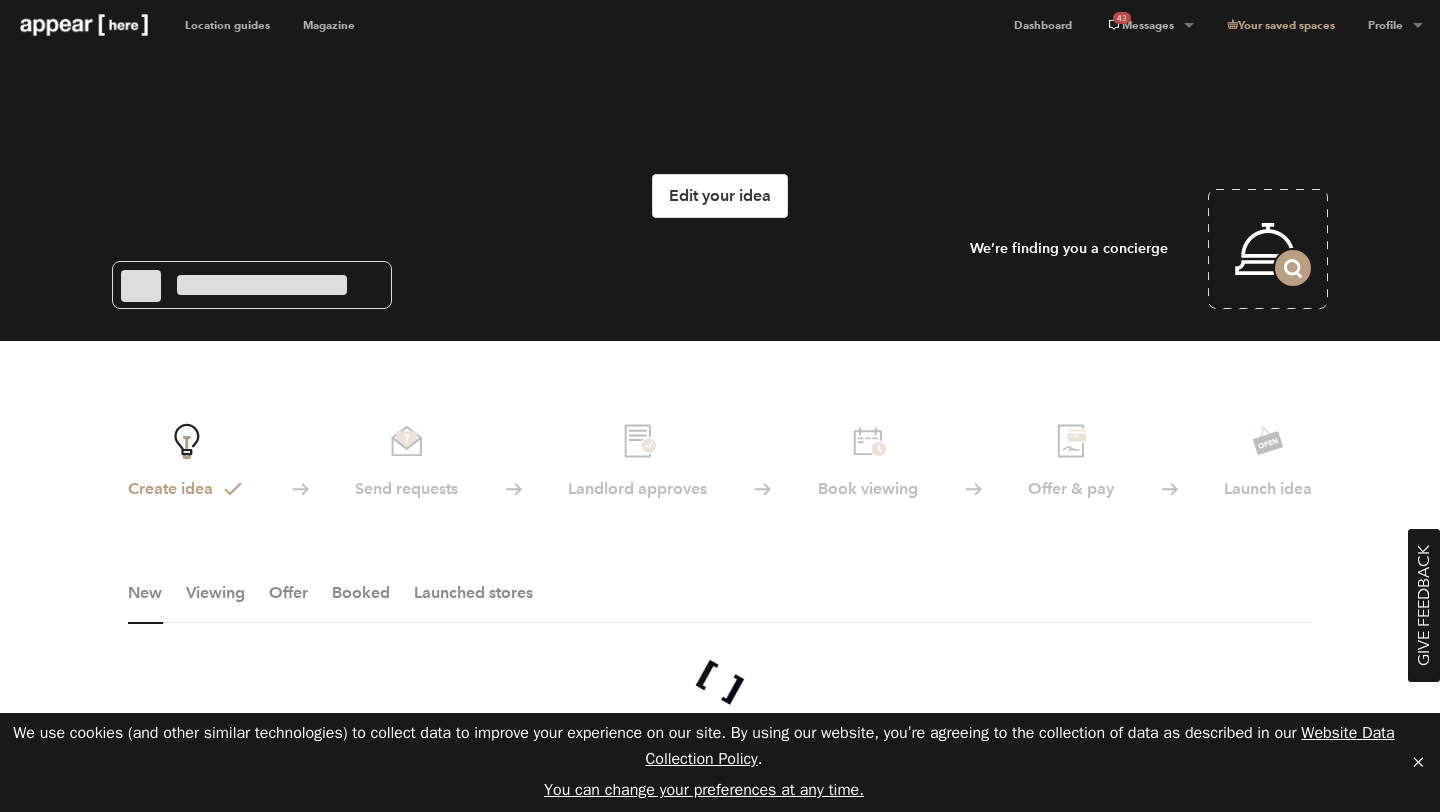 scroll, scrollTop: 0, scrollLeft: 0, axis: both 